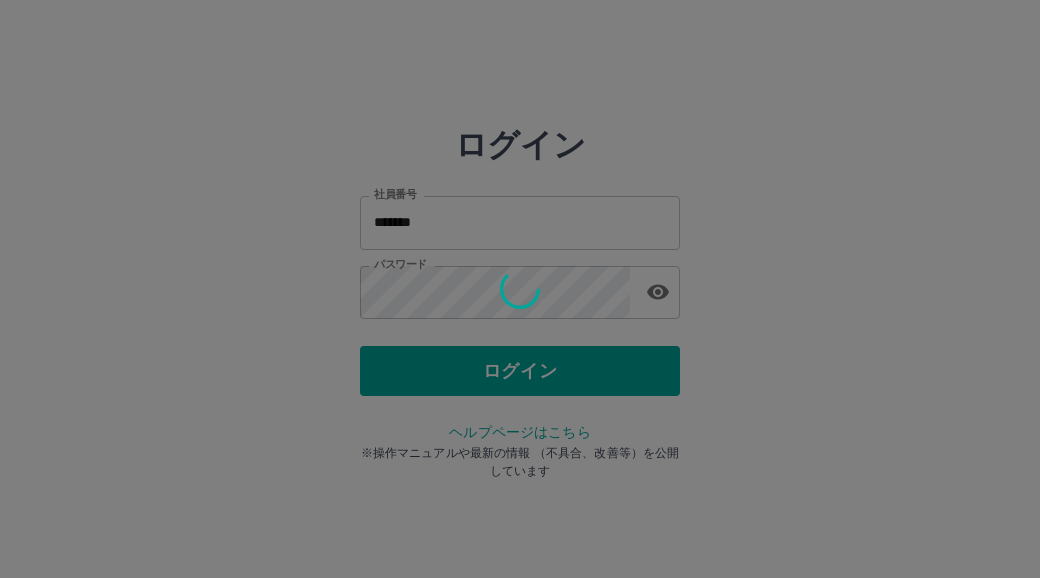 scroll, scrollTop: 0, scrollLeft: 0, axis: both 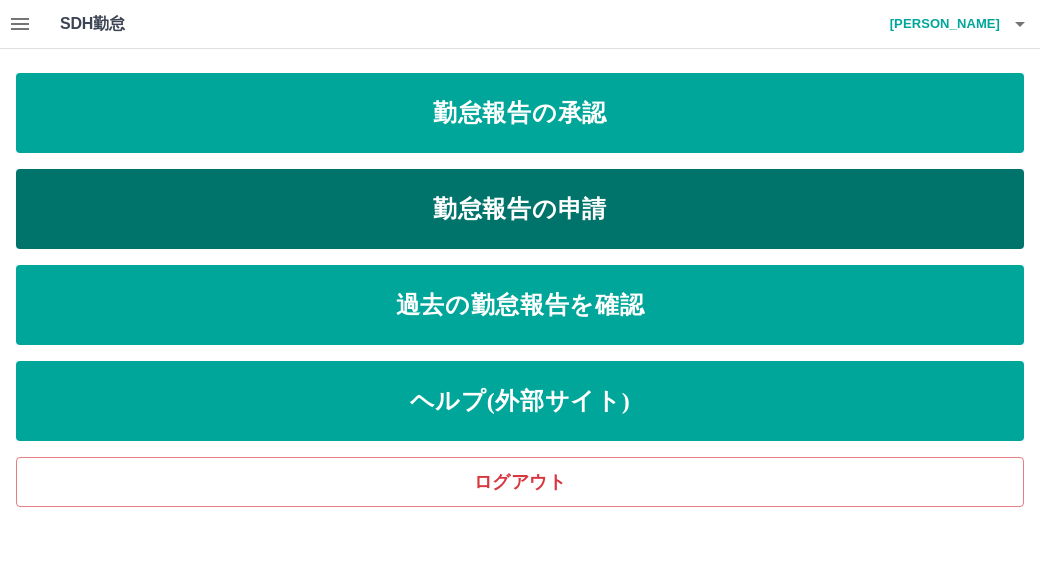 click on "勤怠報告の申請" at bounding box center [520, 209] 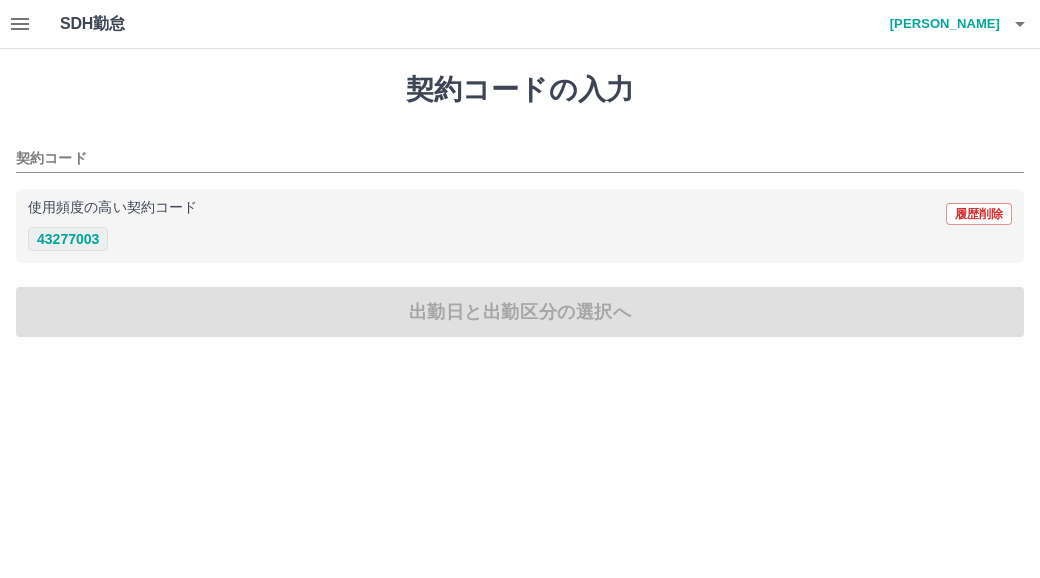 click on "43277003" at bounding box center [68, 239] 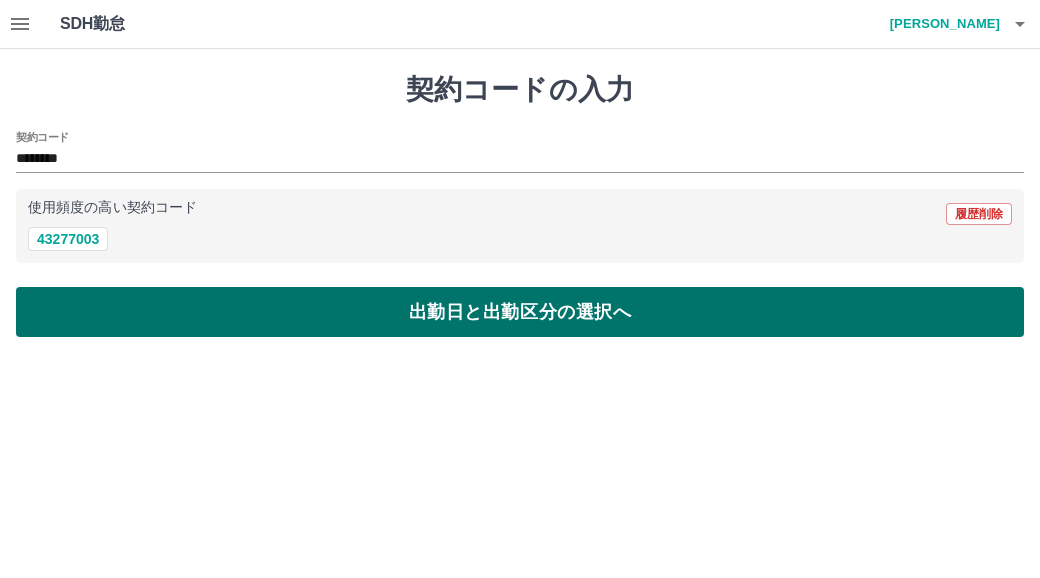 click on "出勤日と出勤区分の選択へ" at bounding box center [520, 312] 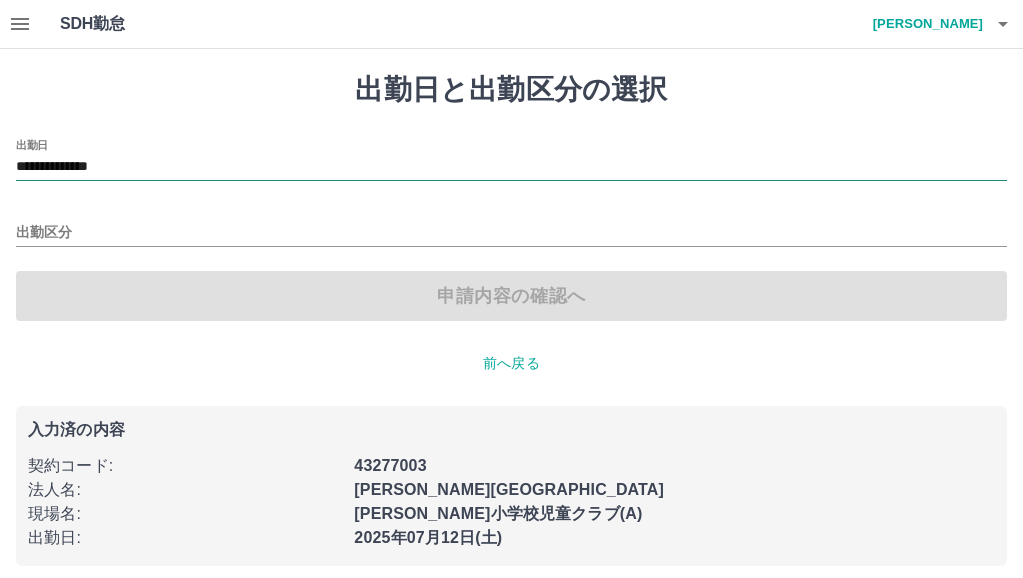 click on "**********" at bounding box center [511, 167] 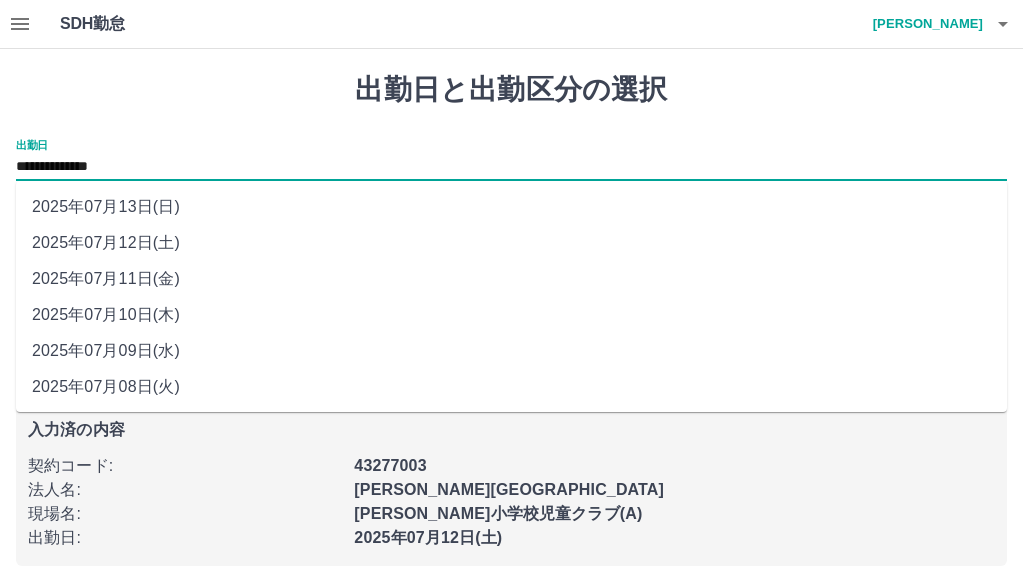 click on "2025年07月11日(金)" at bounding box center (511, 279) 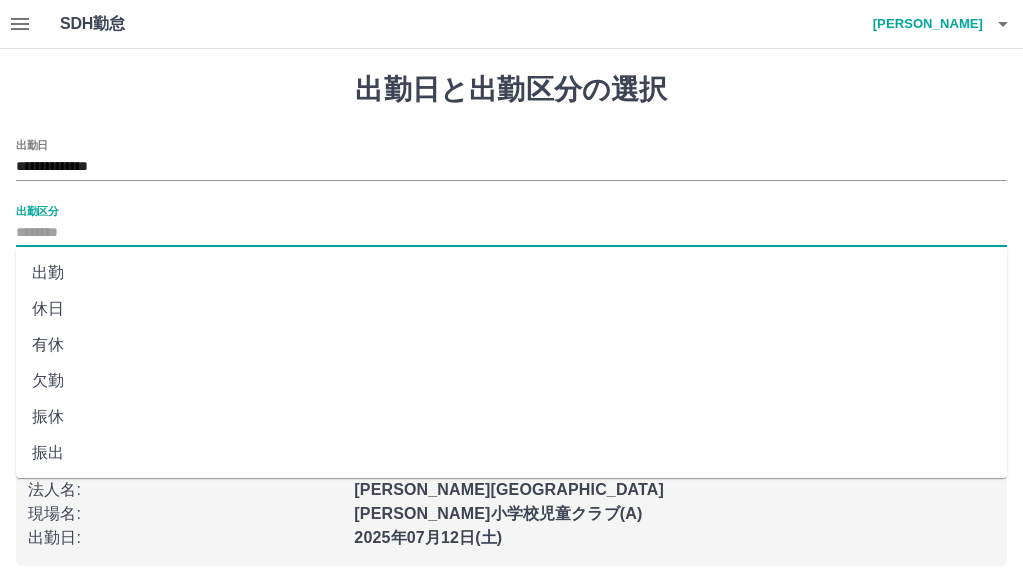 click on "出勤区分" at bounding box center [511, 233] 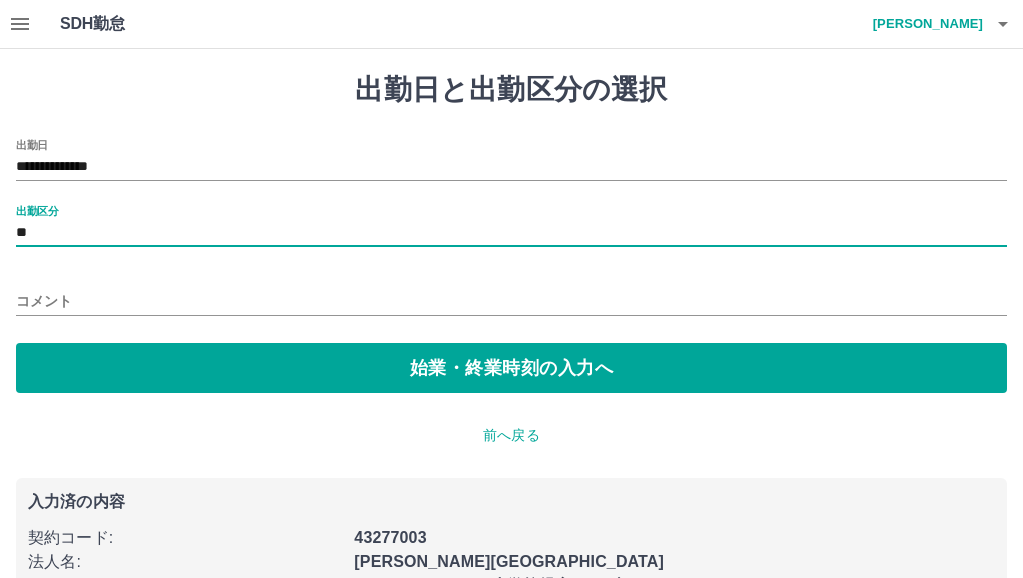 type on "**" 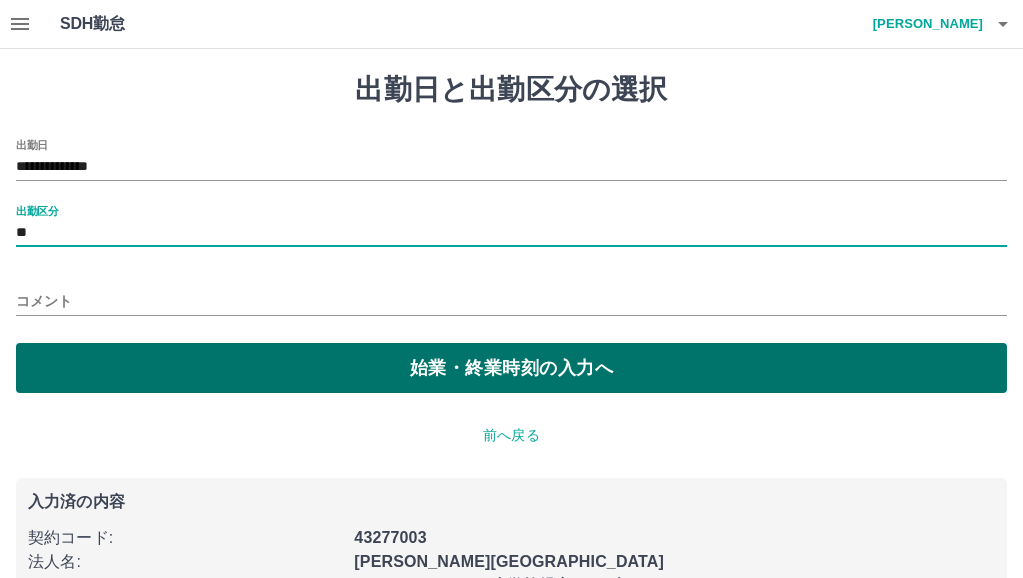 click on "始業・終業時刻の入力へ" at bounding box center (511, 368) 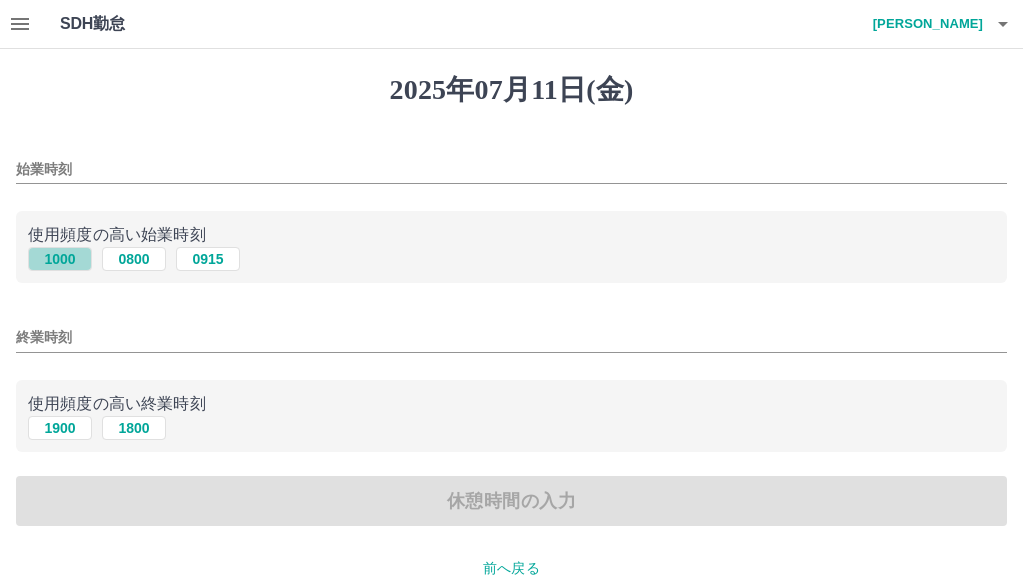 click on "1000" at bounding box center (60, 259) 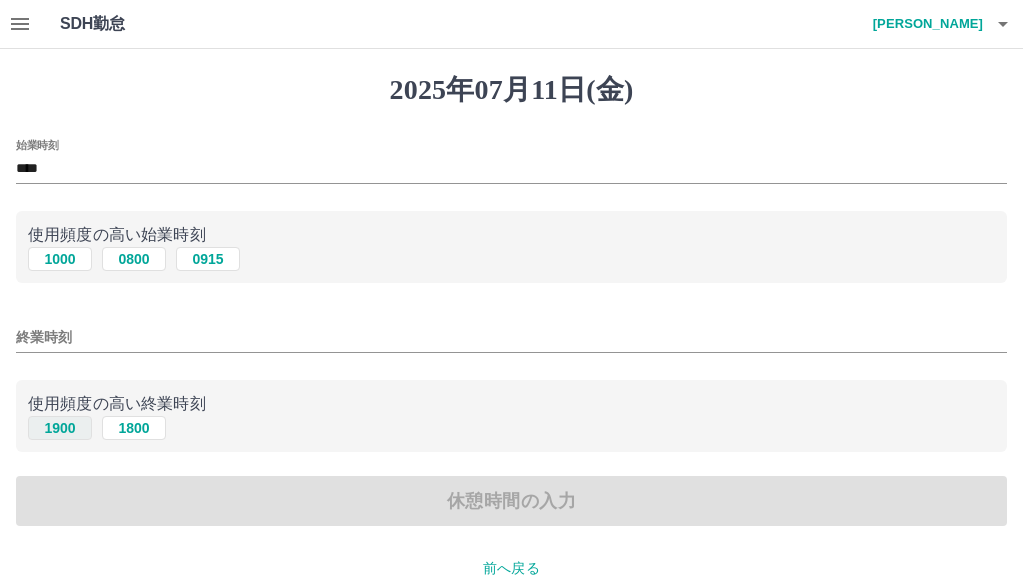 click on "1900" at bounding box center [60, 428] 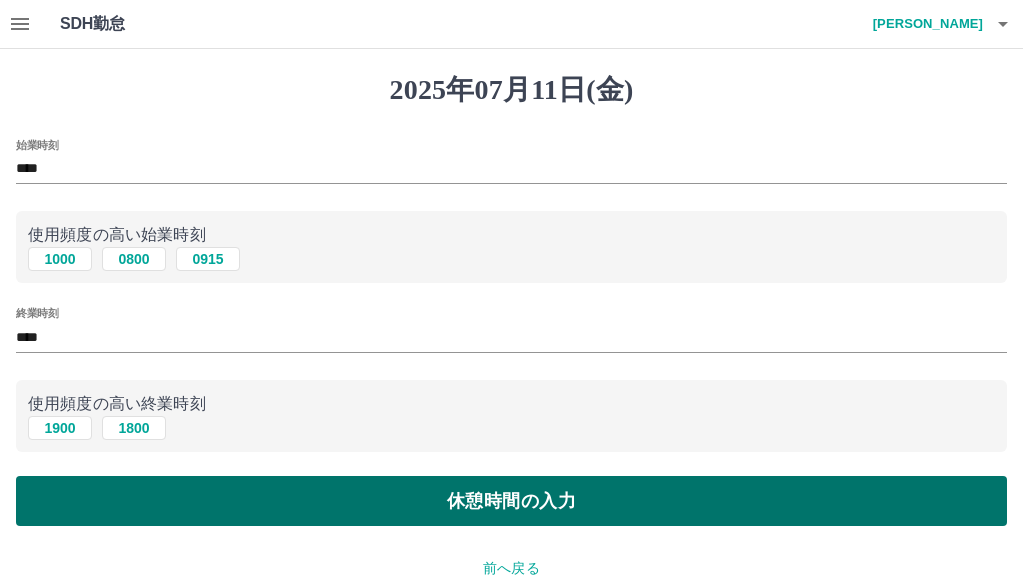 click on "休憩時間の入力" at bounding box center [511, 501] 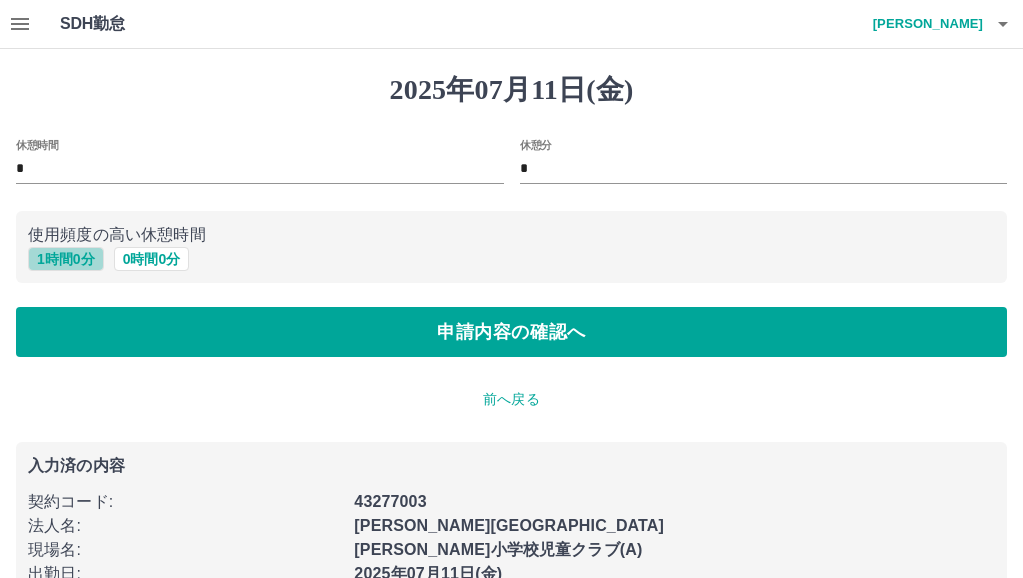click on "1 時間 0 分" at bounding box center (66, 259) 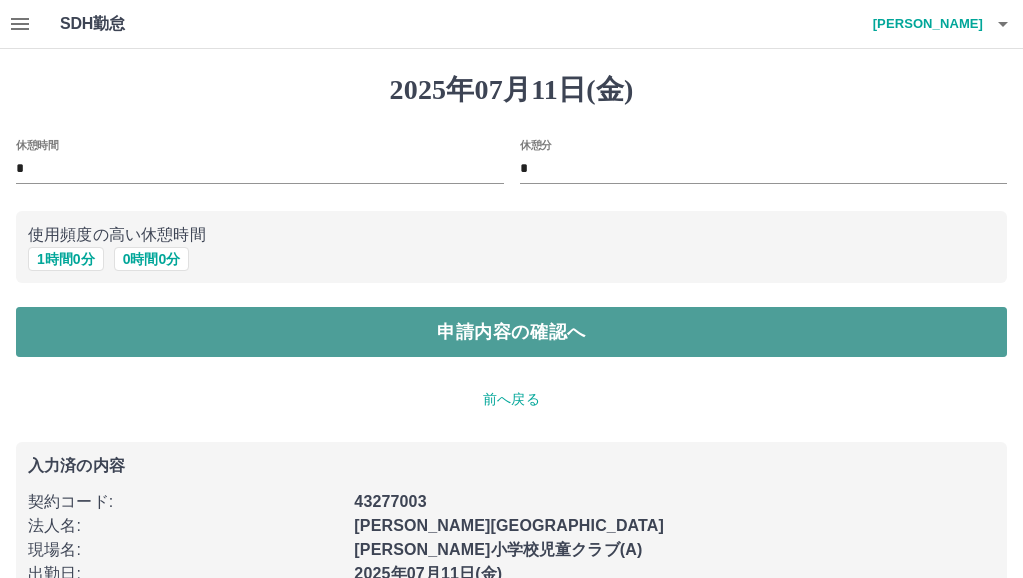 click on "申請内容の確認へ" at bounding box center (511, 332) 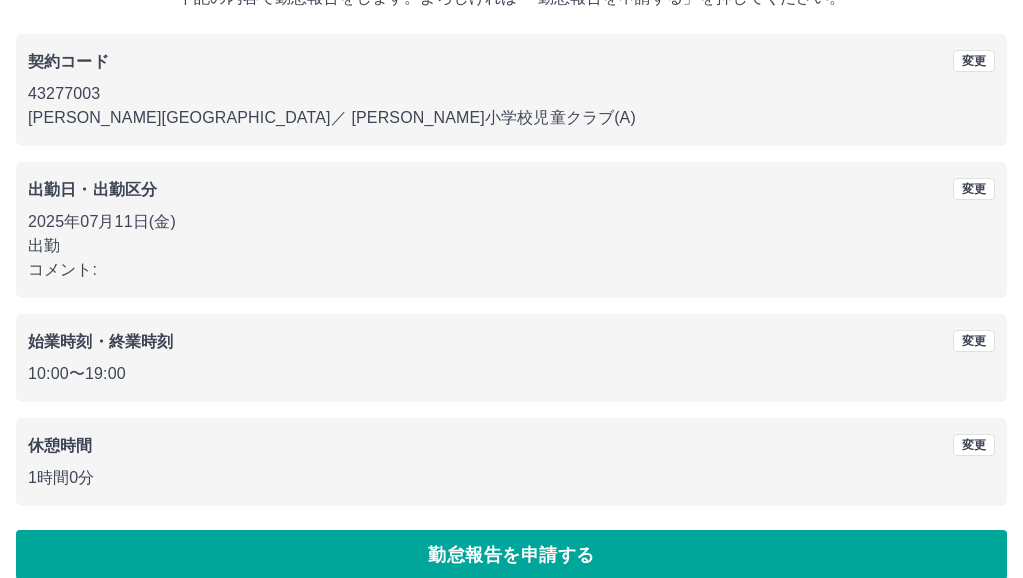scroll, scrollTop: 171, scrollLeft: 0, axis: vertical 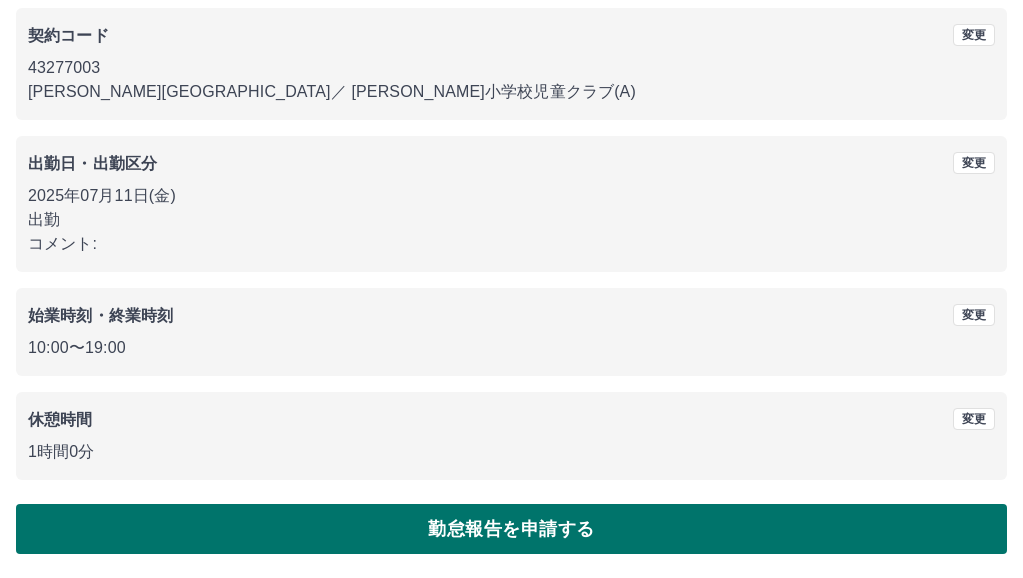 click on "勤怠報告を申請する" at bounding box center [511, 529] 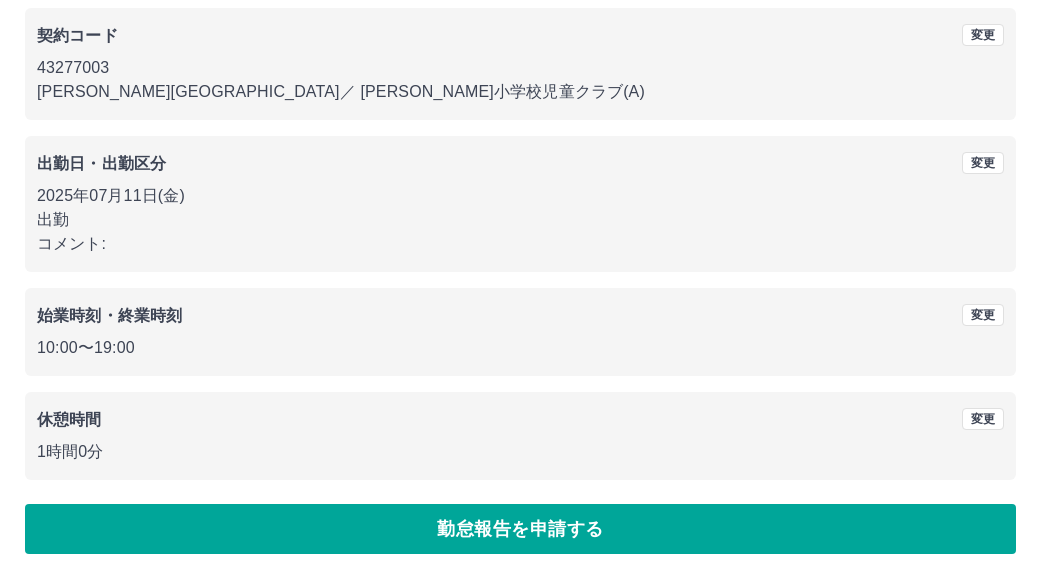 scroll, scrollTop: 0, scrollLeft: 0, axis: both 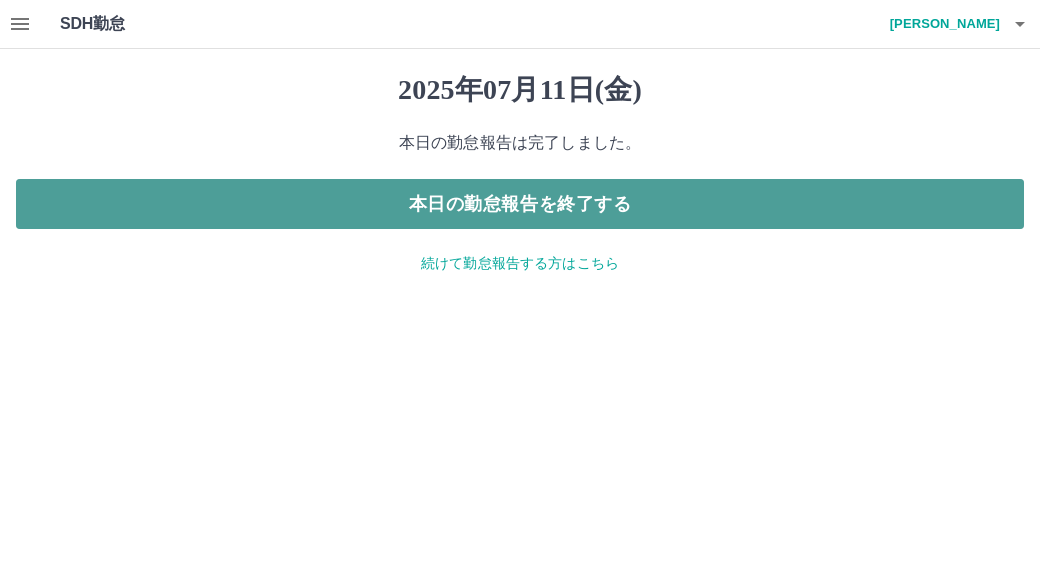 click on "本日の勤怠報告を終了する" at bounding box center [520, 204] 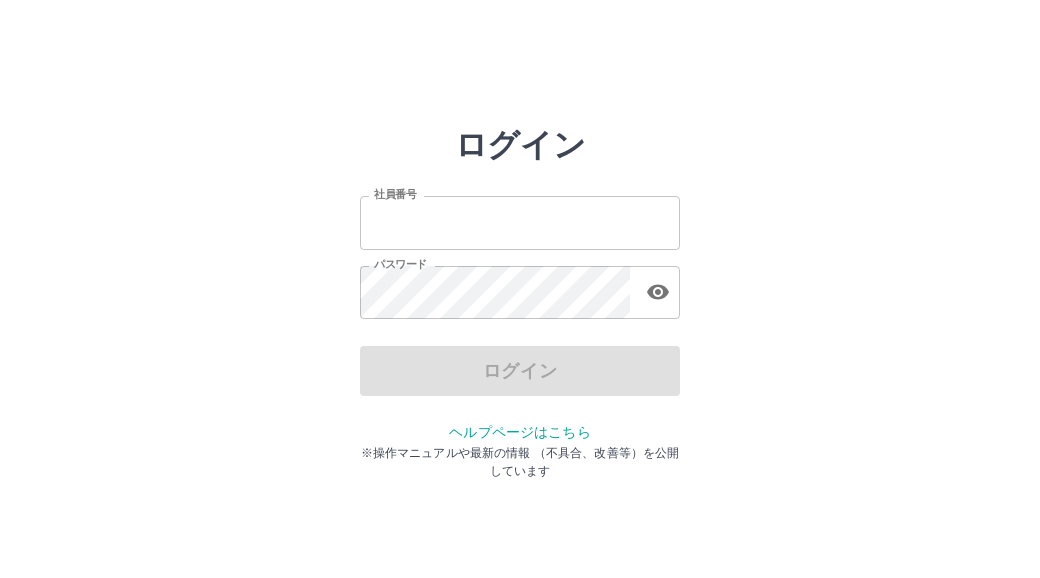 scroll, scrollTop: 0, scrollLeft: 0, axis: both 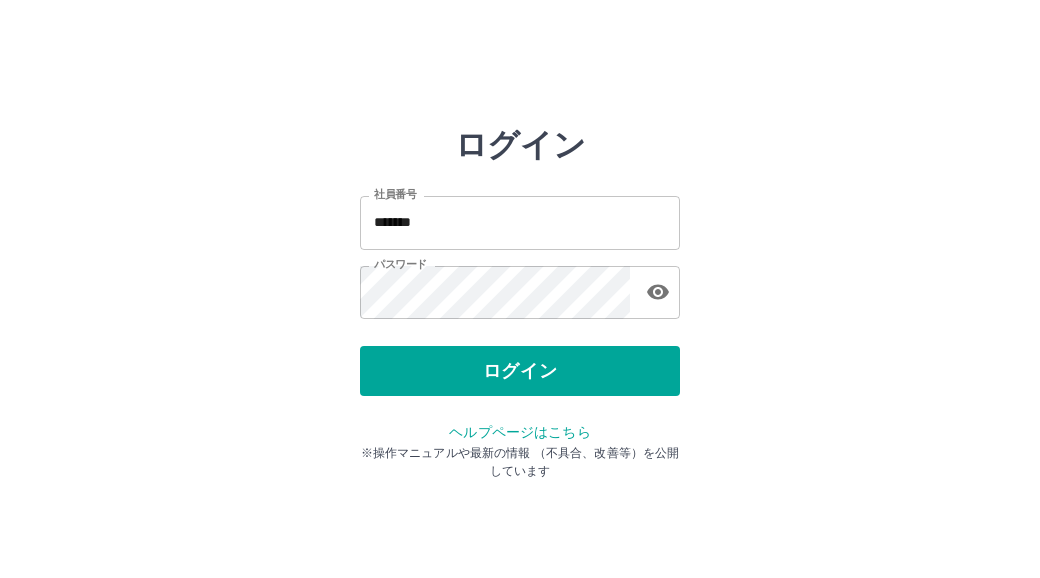 click on "ログイン" at bounding box center [520, 371] 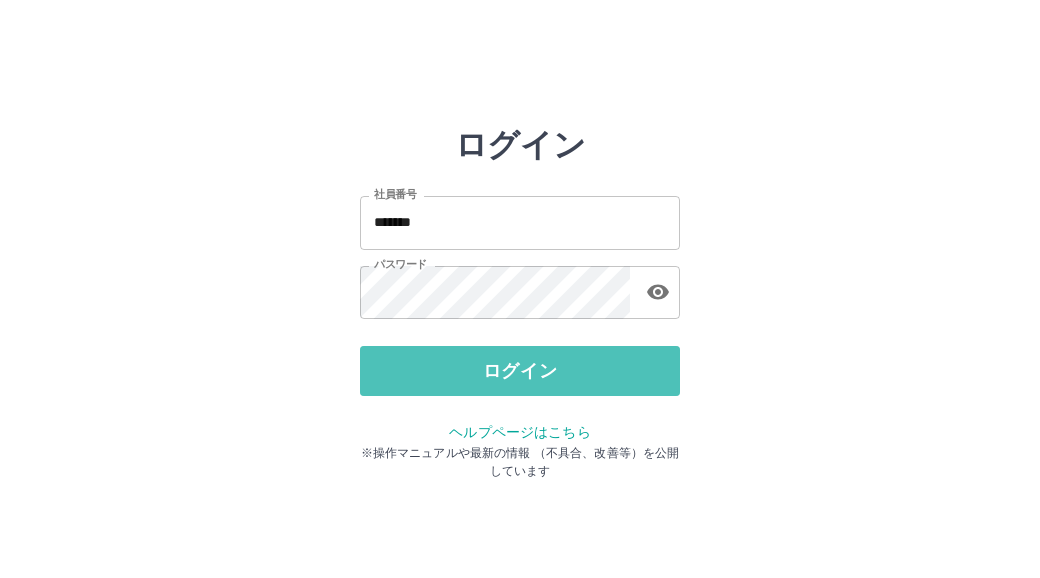 click on "ログイン" at bounding box center (520, 371) 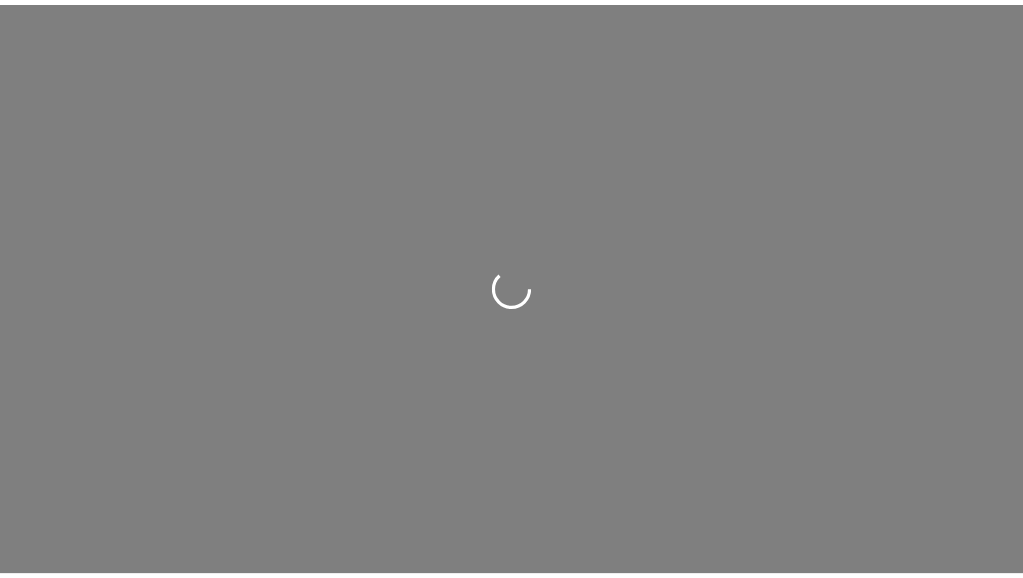 scroll, scrollTop: 0, scrollLeft: 0, axis: both 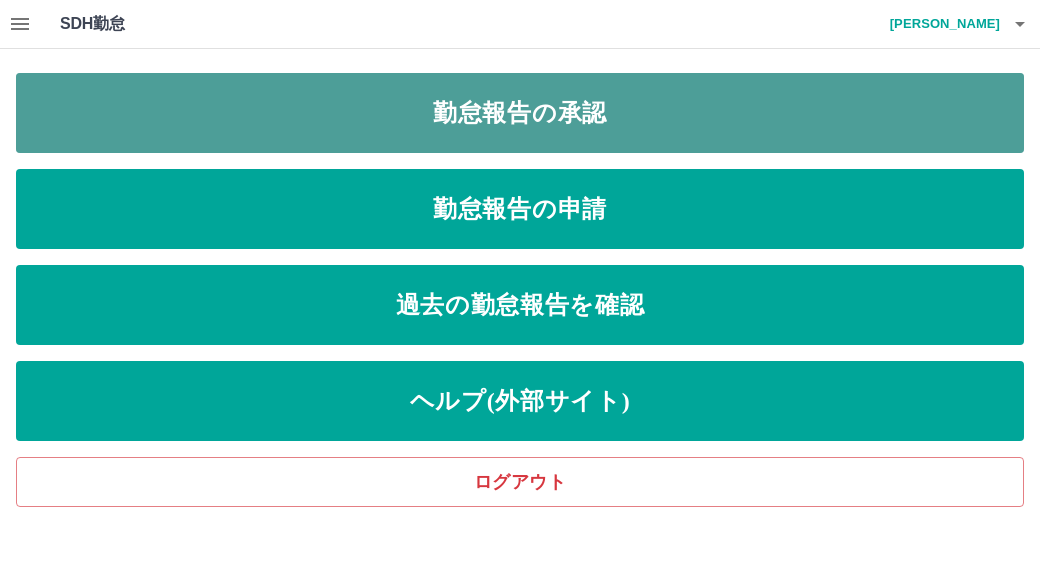 click on "勤怠報告の承認" at bounding box center [520, 113] 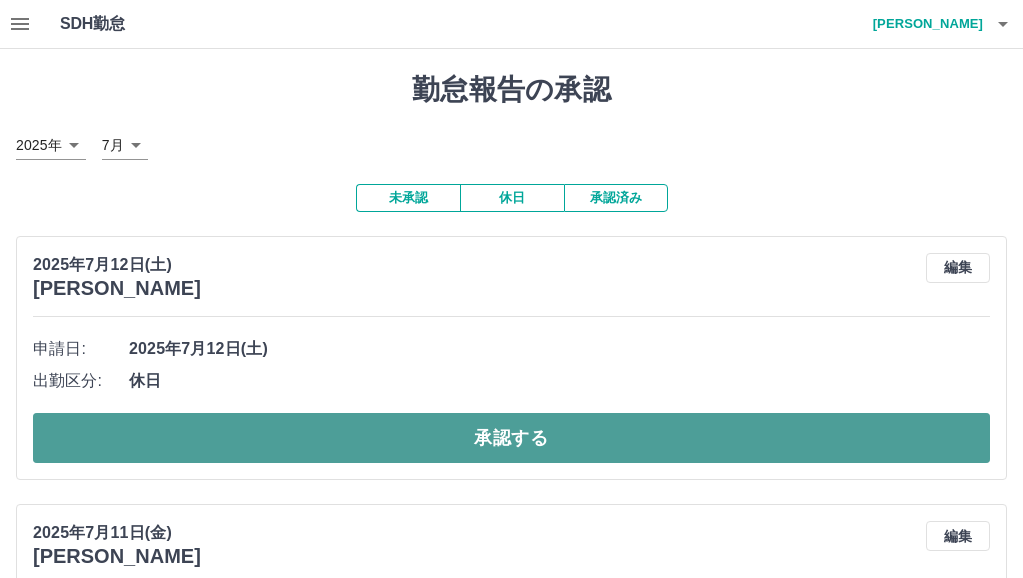 click on "承認する" at bounding box center [511, 438] 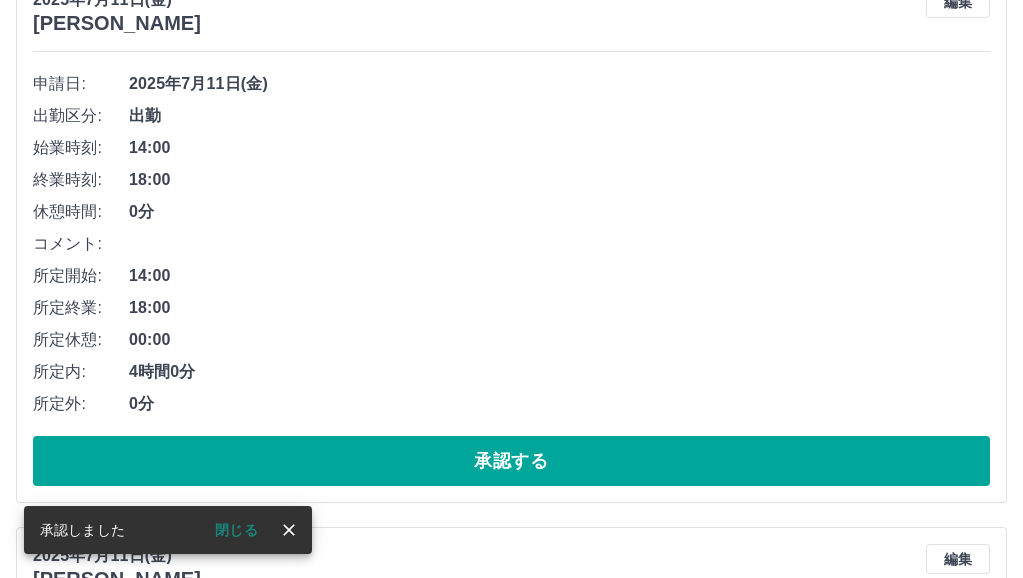 scroll, scrollTop: 300, scrollLeft: 0, axis: vertical 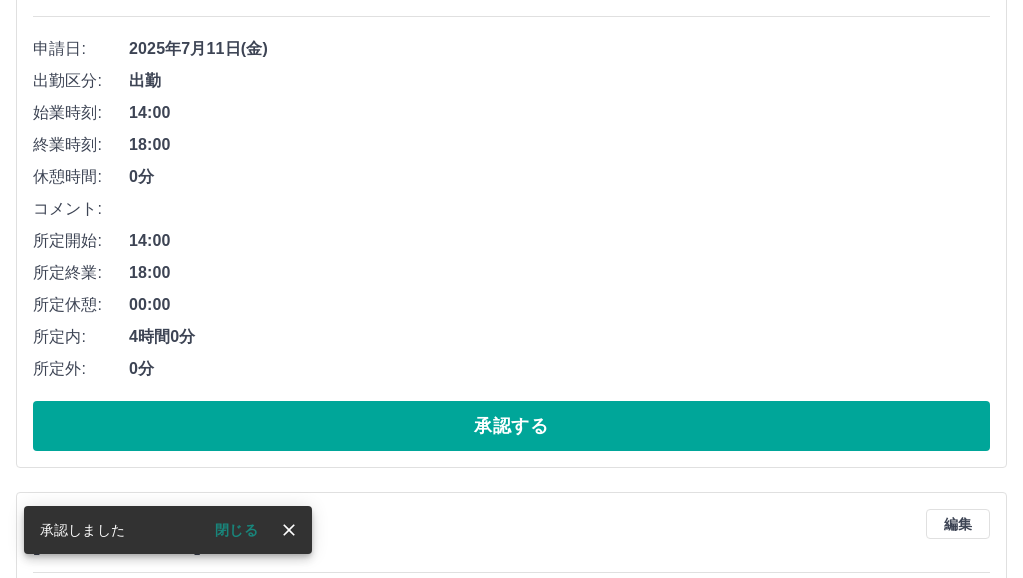 drag, startPoint x: 498, startPoint y: 425, endPoint x: 493, endPoint y: 412, distance: 13.928389 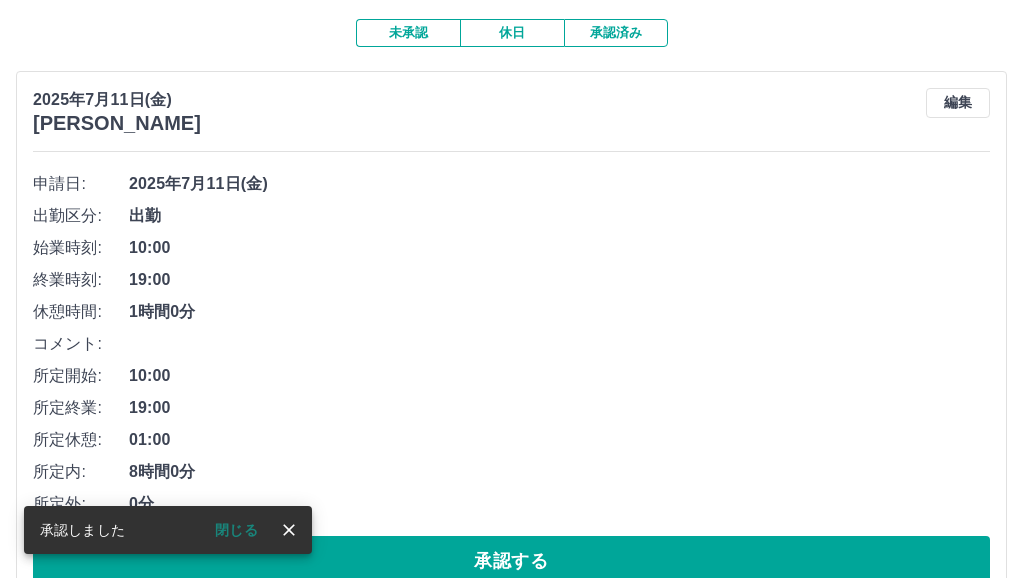 scroll, scrollTop: 200, scrollLeft: 0, axis: vertical 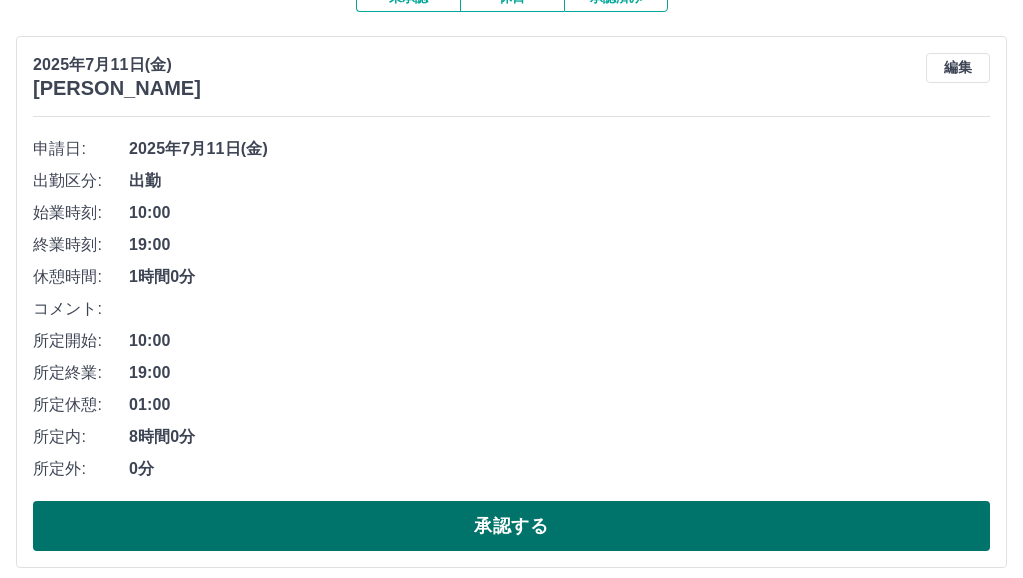 click on "承認する" at bounding box center [511, 526] 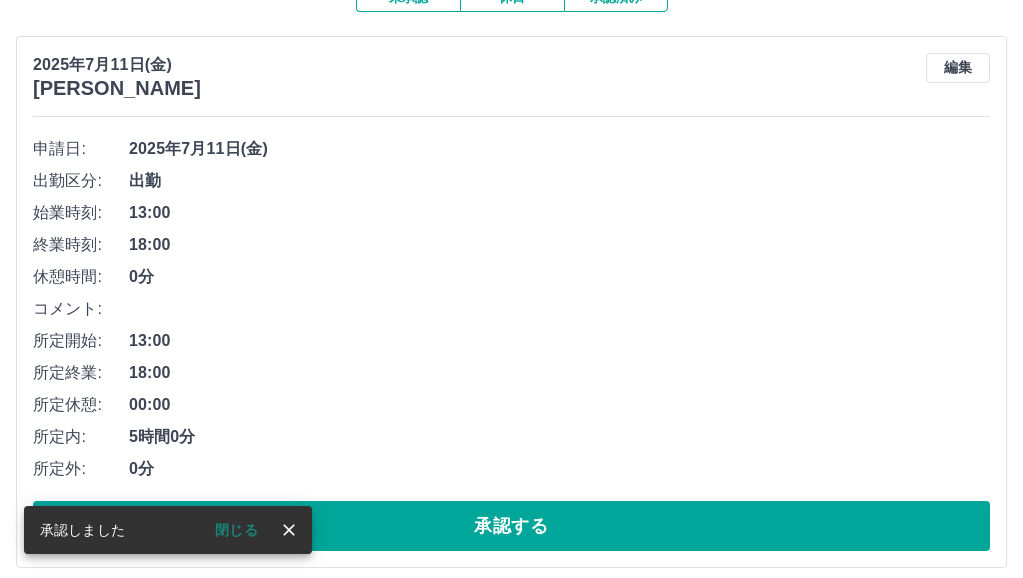 scroll, scrollTop: 300, scrollLeft: 0, axis: vertical 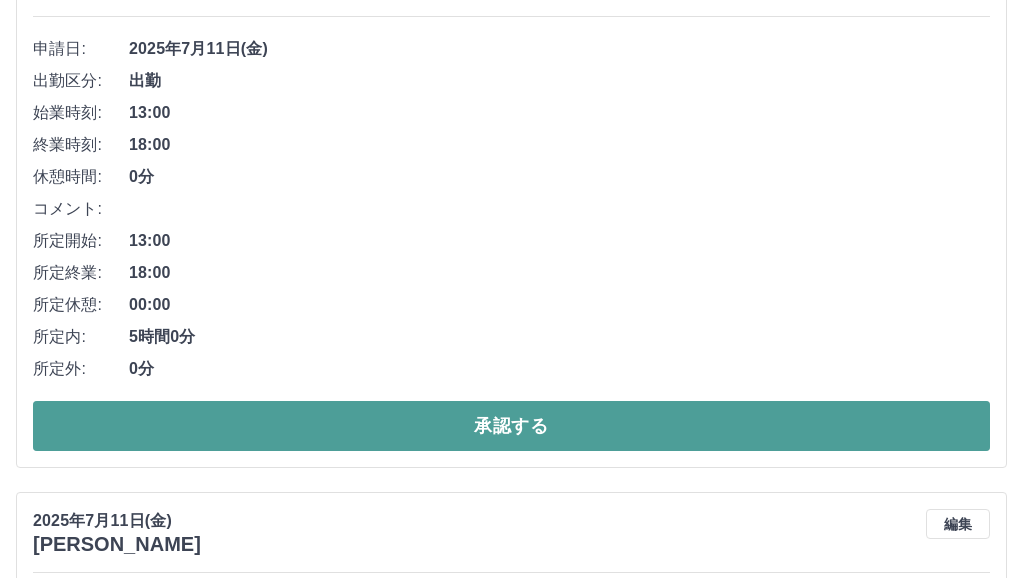 click on "承認する" at bounding box center (511, 426) 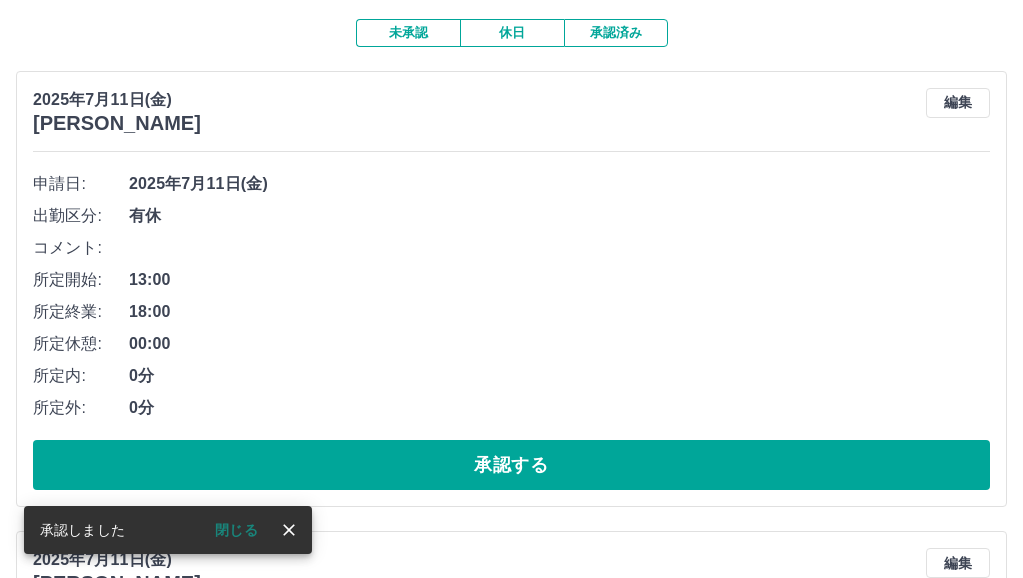 scroll, scrollTop: 200, scrollLeft: 0, axis: vertical 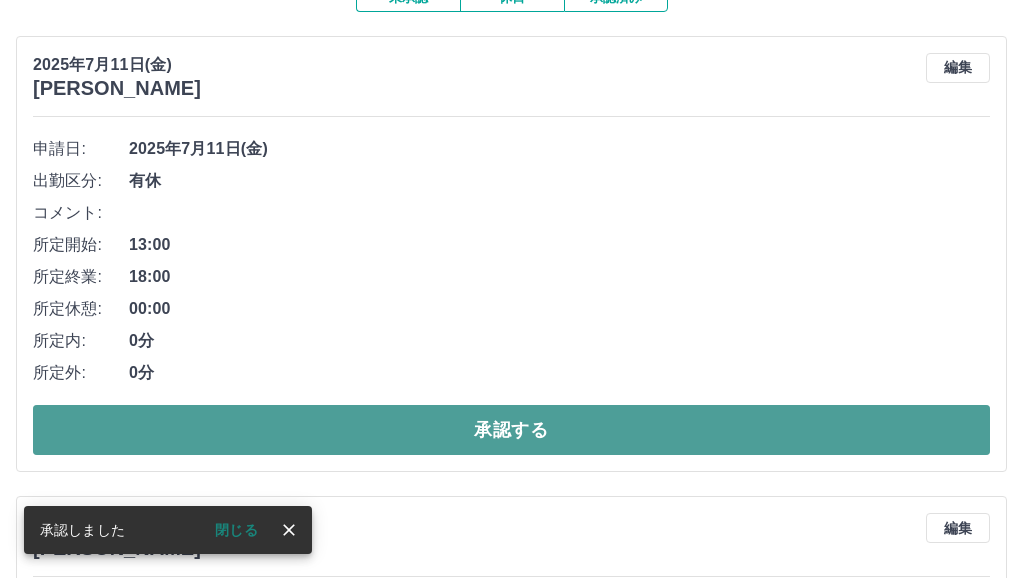 click on "承認する" at bounding box center (511, 430) 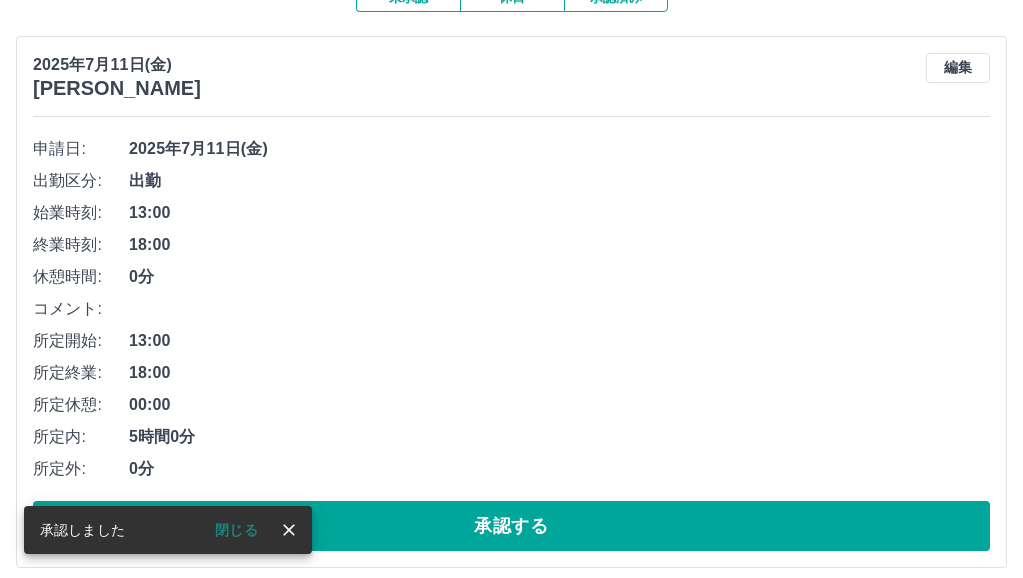 scroll, scrollTop: 300, scrollLeft: 0, axis: vertical 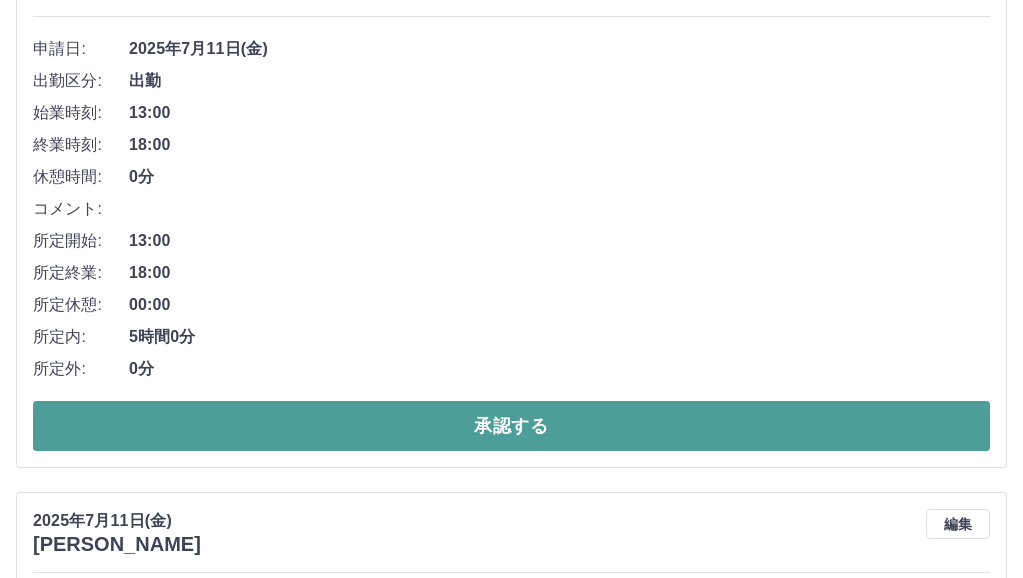 click on "承認する" at bounding box center [511, 426] 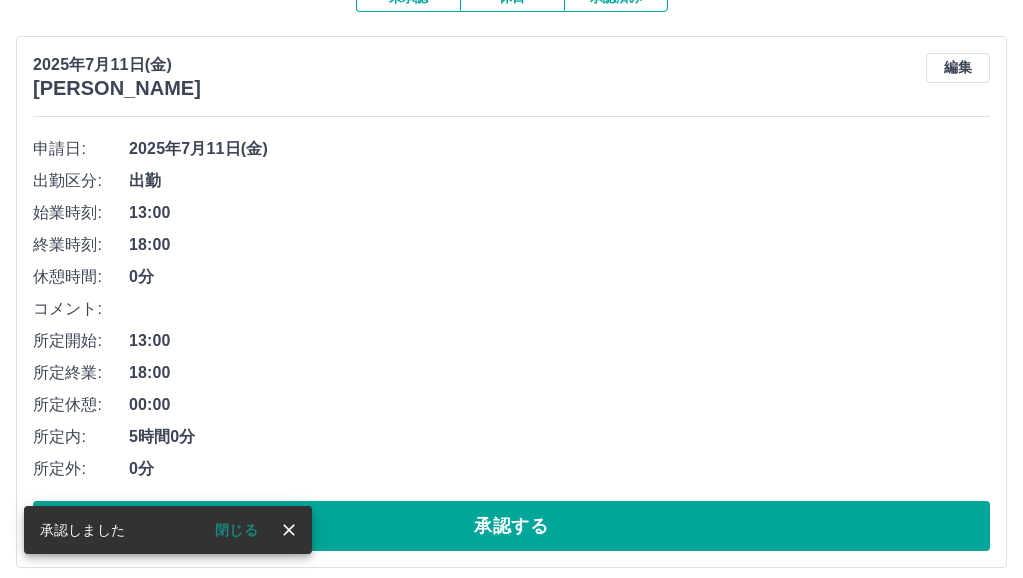 scroll, scrollTop: 300, scrollLeft: 0, axis: vertical 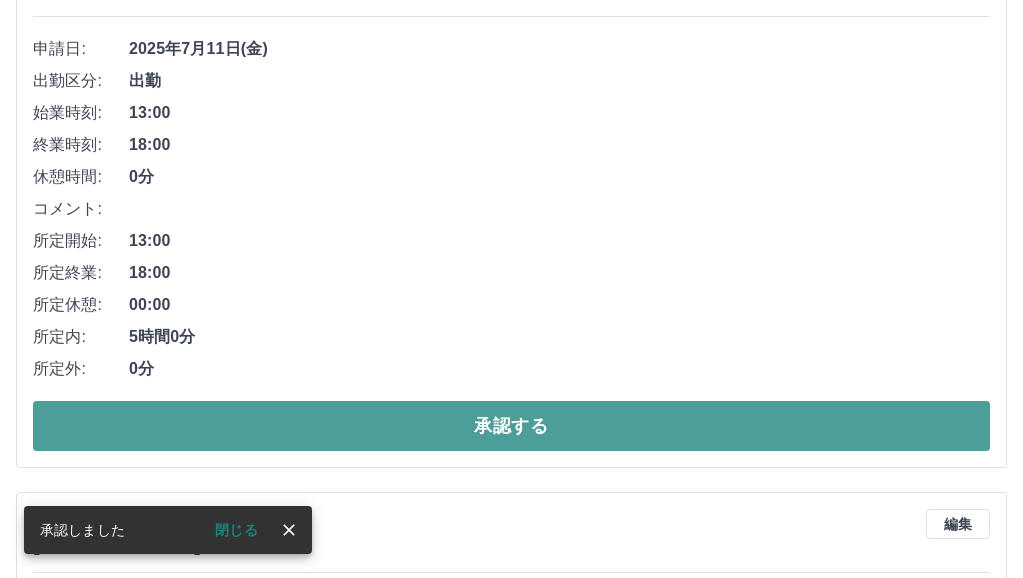 click on "承認する" at bounding box center (511, 426) 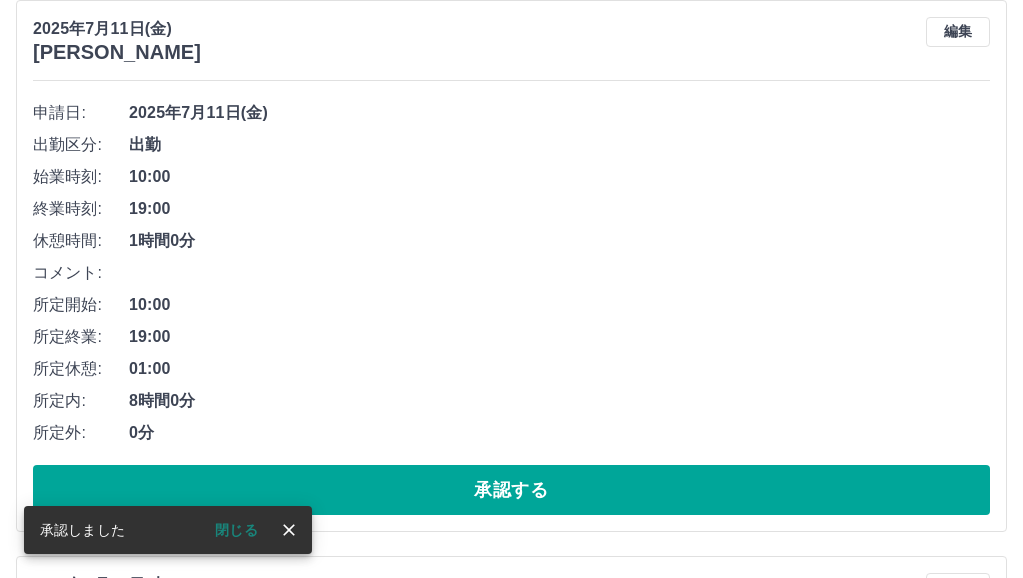scroll, scrollTop: 300, scrollLeft: 0, axis: vertical 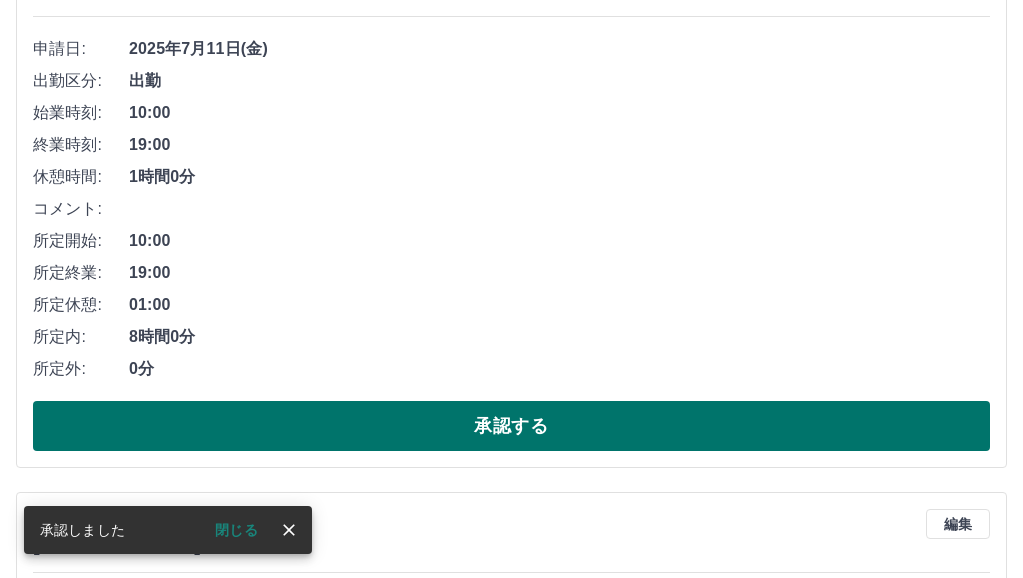 click on "承認する" at bounding box center (511, 426) 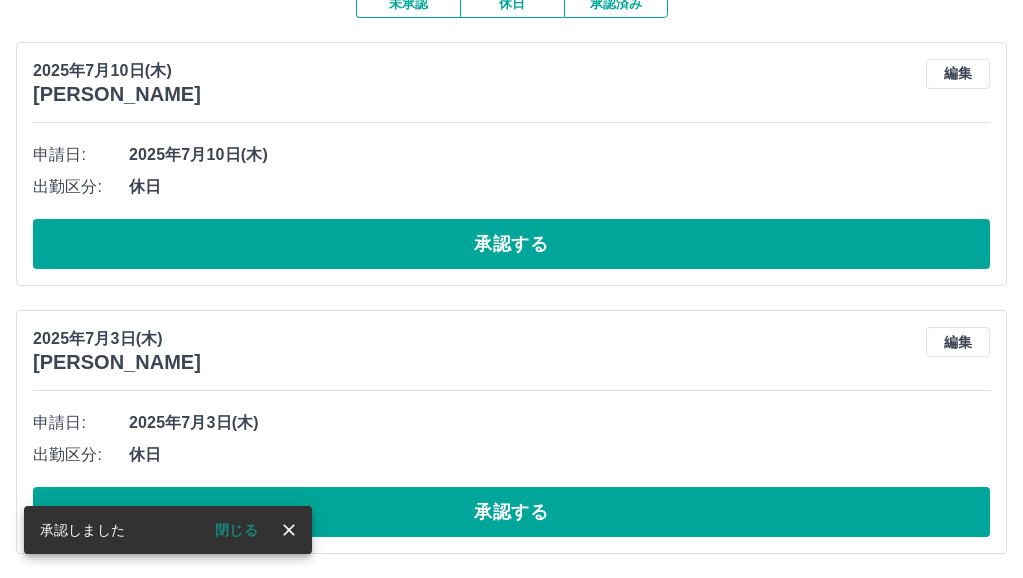 scroll, scrollTop: 0, scrollLeft: 0, axis: both 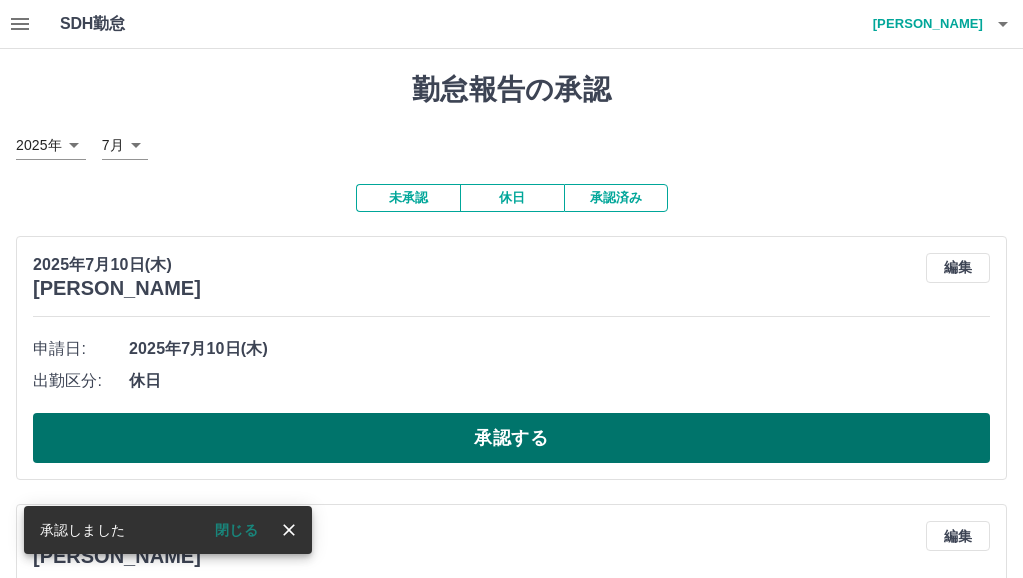 click on "承認する" at bounding box center (511, 438) 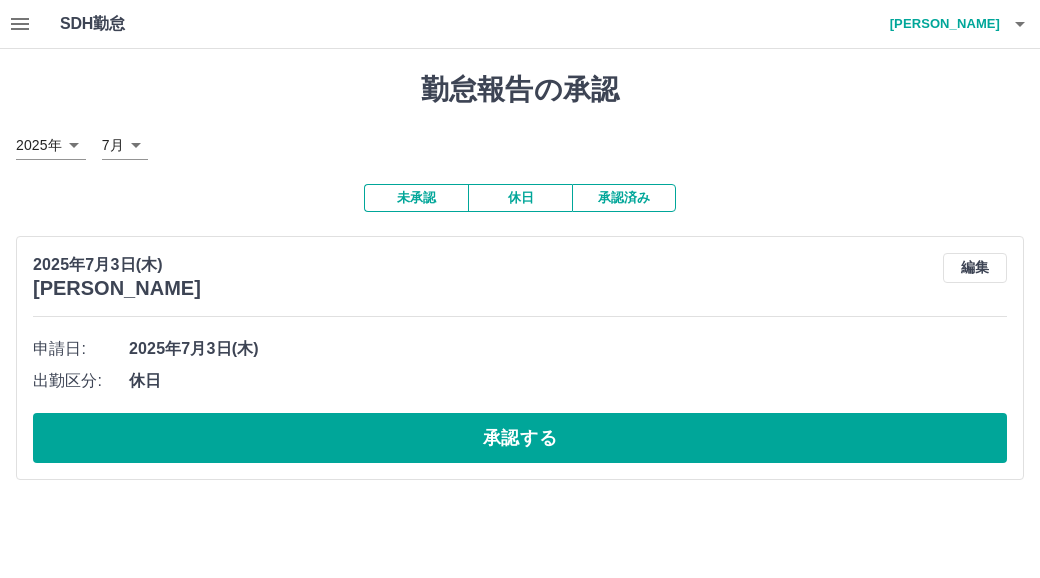 drag, startPoint x: 981, startPoint y: 265, endPoint x: 972, endPoint y: 275, distance: 13.453624 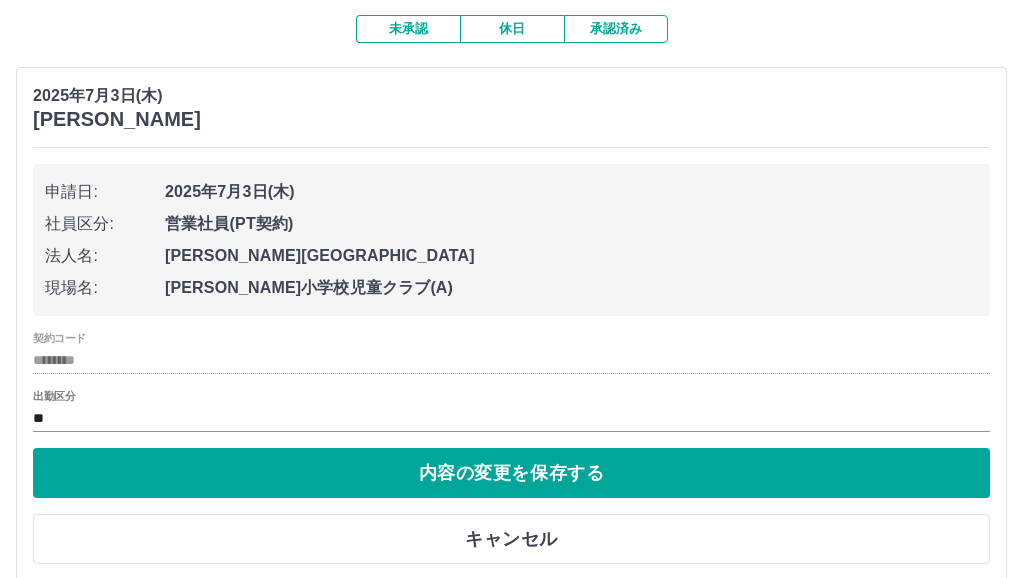 scroll, scrollTop: 198, scrollLeft: 0, axis: vertical 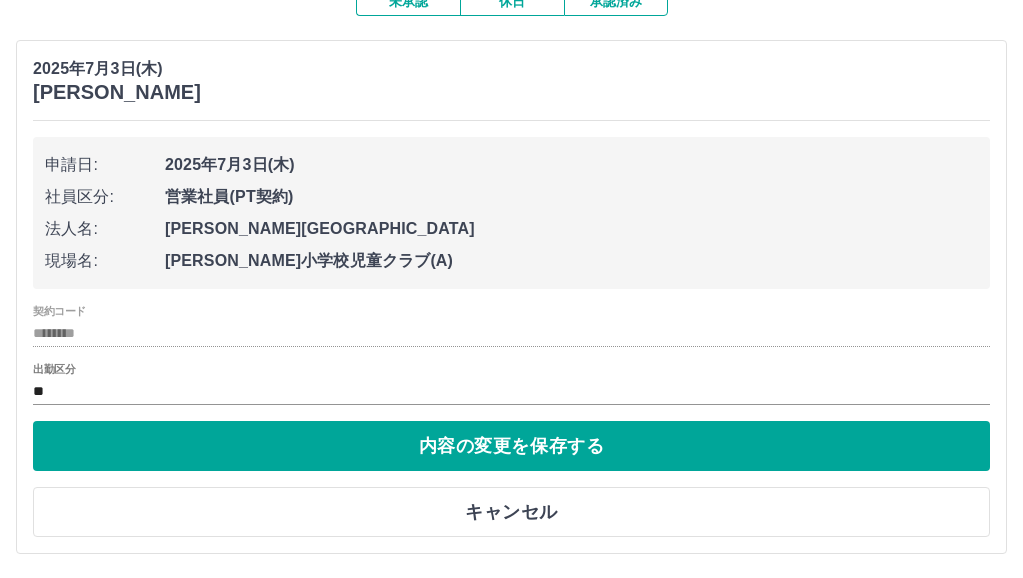 click on "出勤区分" at bounding box center (54, 369) 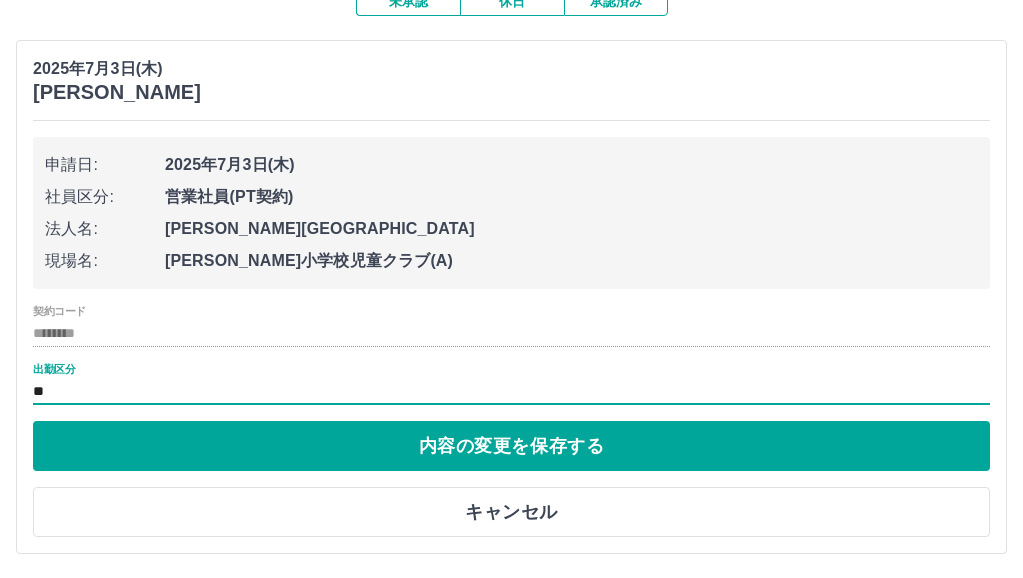 click on "出勤区分" at bounding box center [54, 369] 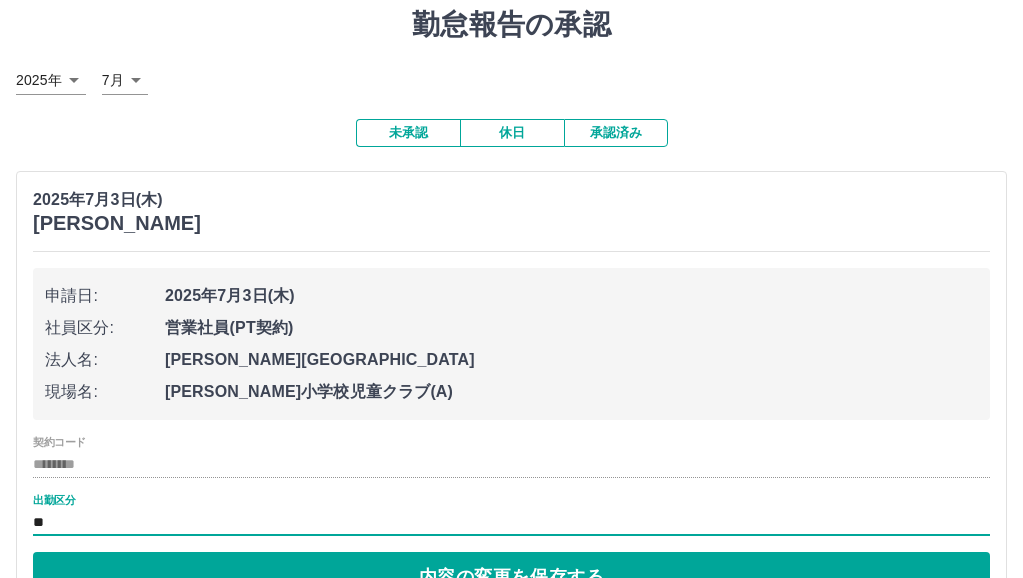 scroll, scrollTop: 100, scrollLeft: 0, axis: vertical 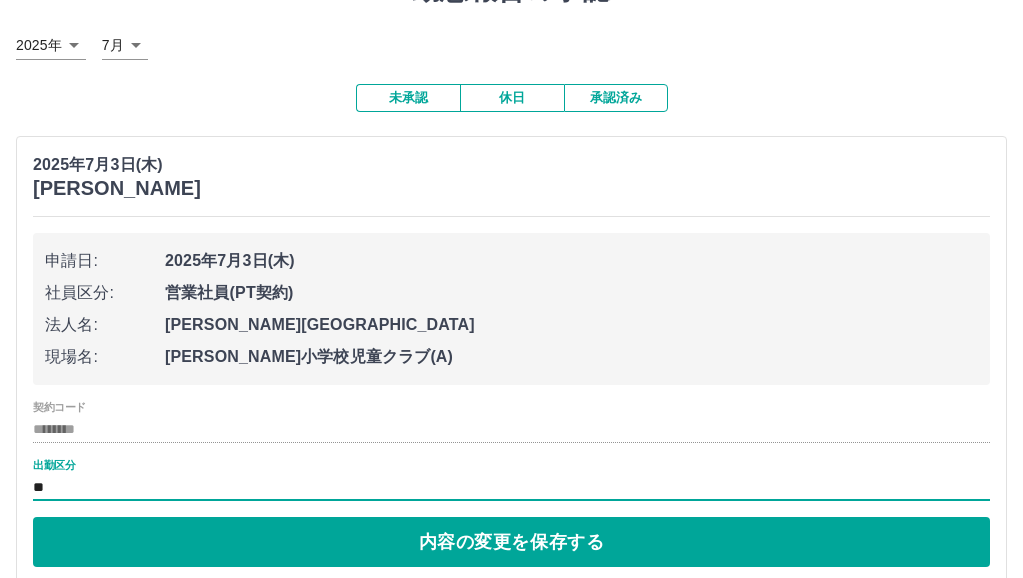 click on "契約コード ********" at bounding box center [511, 422] 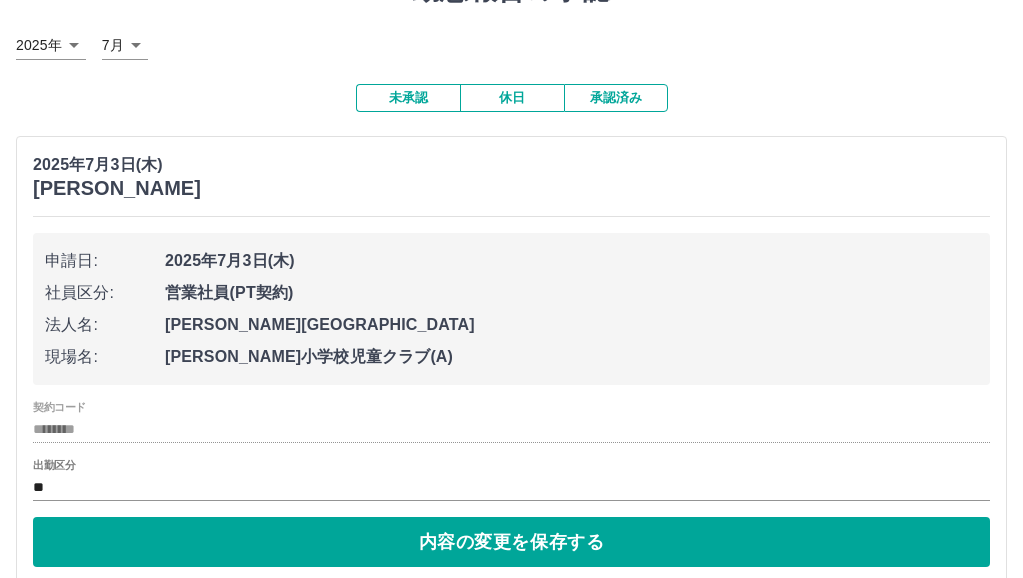 click on "申請日: 2025年7月3日(木) 社員区分: 営業社員(PT契約) 法人名: 富谷市 現場名: 成田東小学校児童クラブ(A) 契約コード ******** 出勤区分 ** 内容の変更を保存する キャンセル" at bounding box center (511, 433) 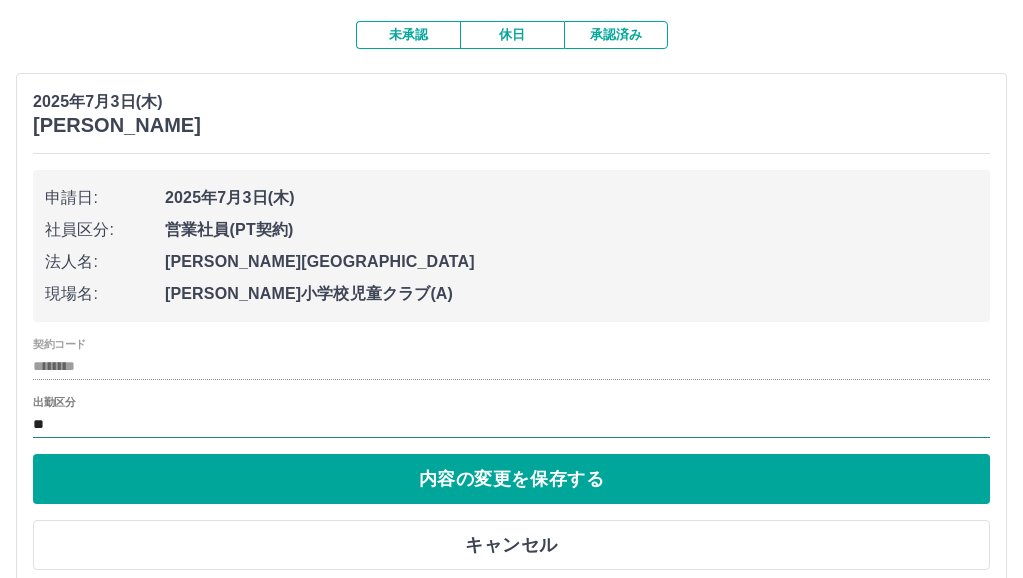 scroll, scrollTop: 198, scrollLeft: 0, axis: vertical 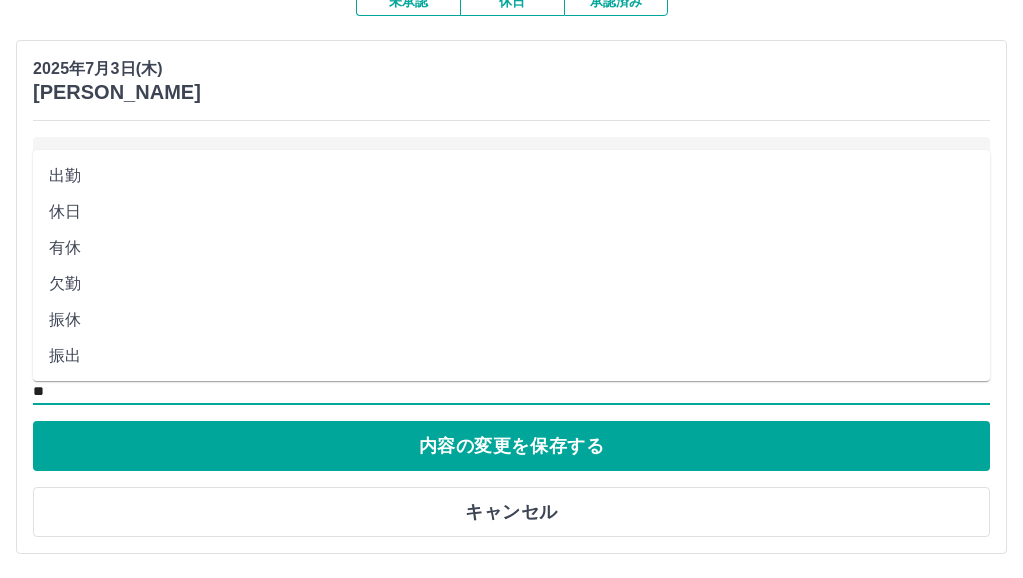 click on "**" at bounding box center [511, 391] 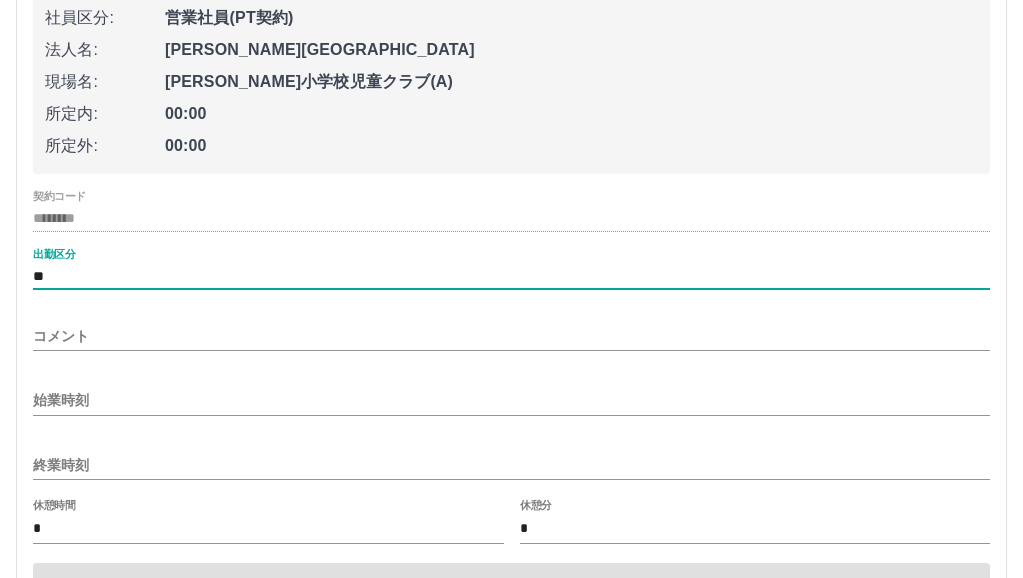 scroll, scrollTop: 398, scrollLeft: 0, axis: vertical 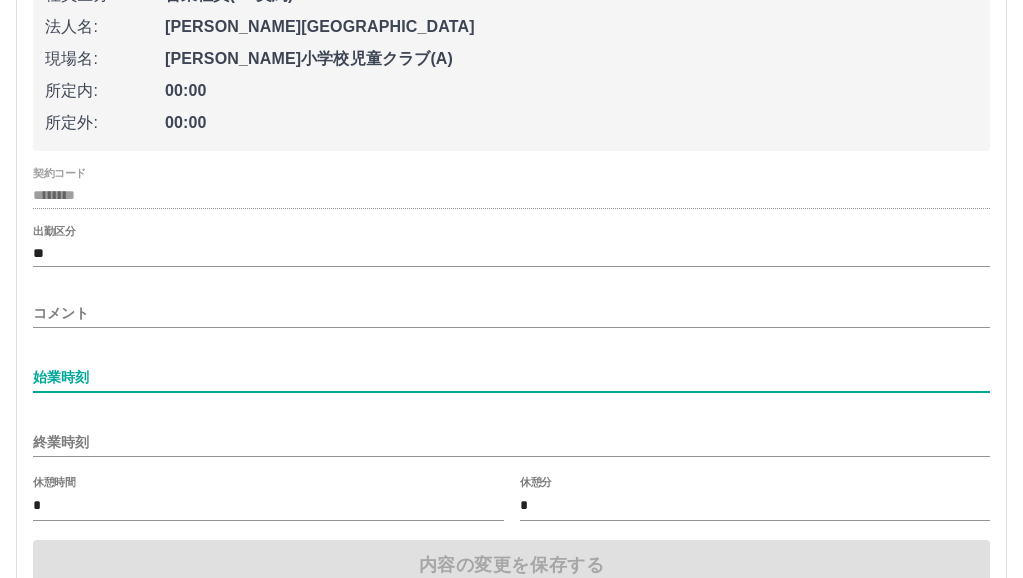click on "始業時刻" at bounding box center (511, 377) 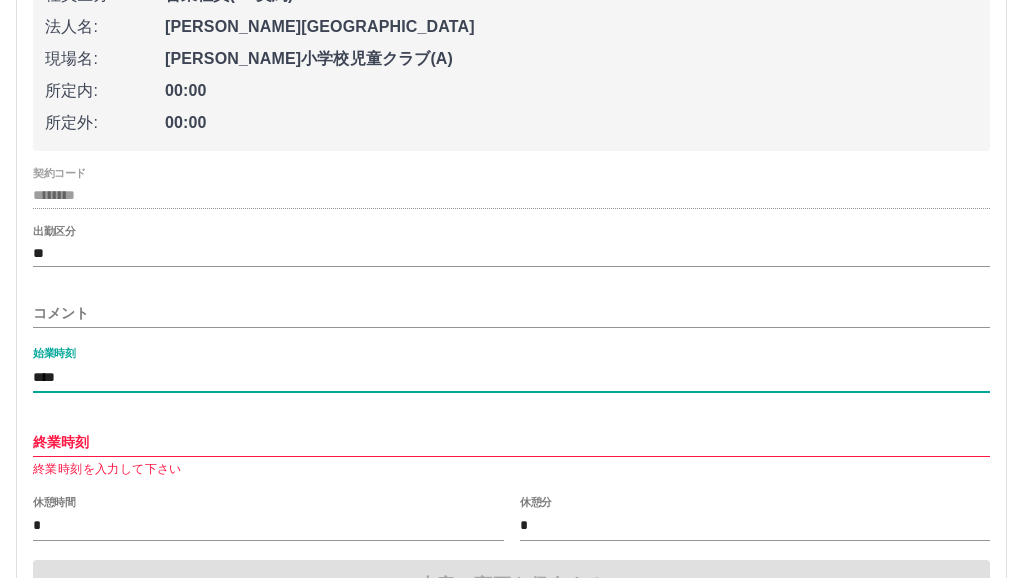 type on "****" 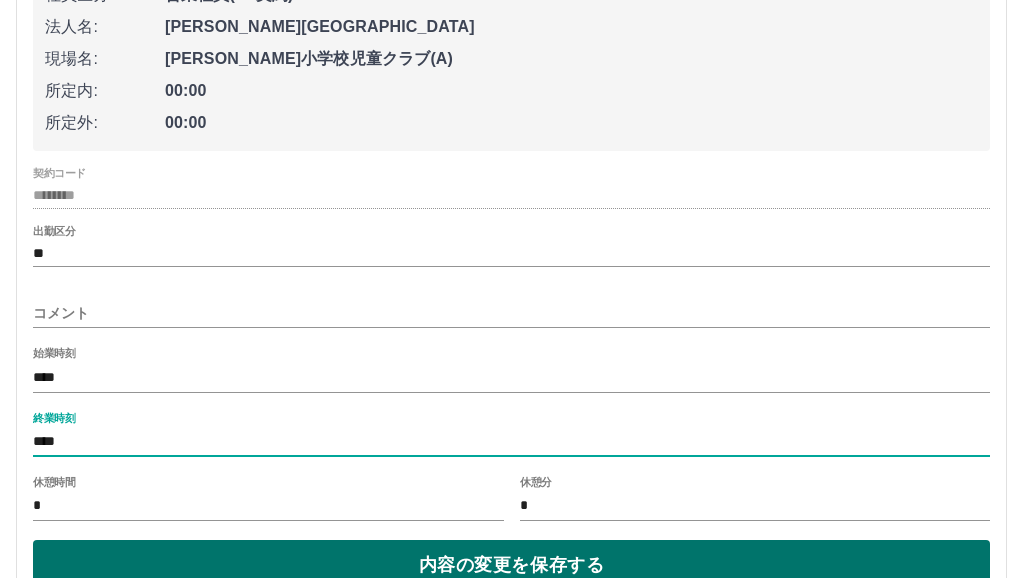 type on "****" 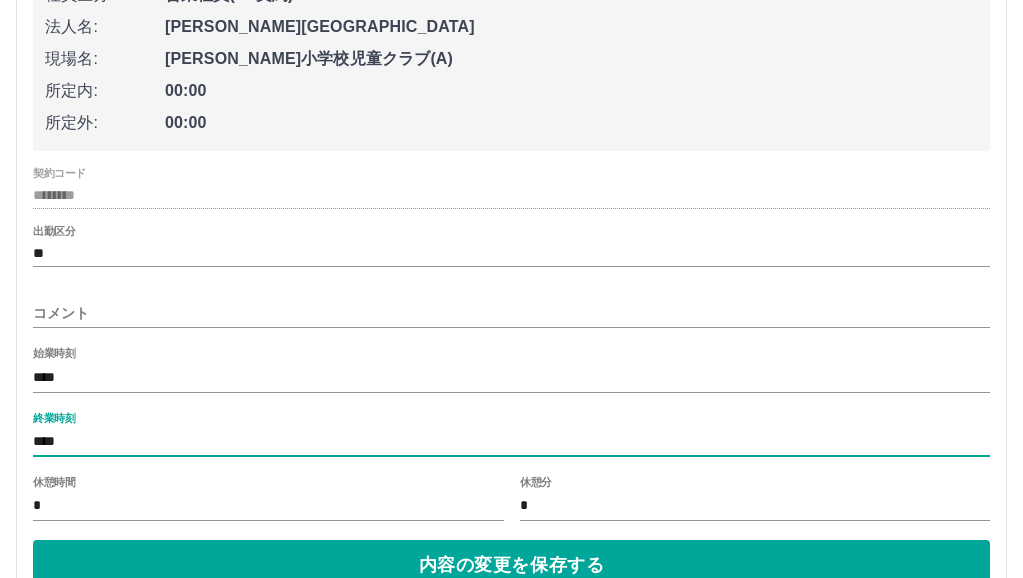click on "内容の変更を保存する" at bounding box center [511, 565] 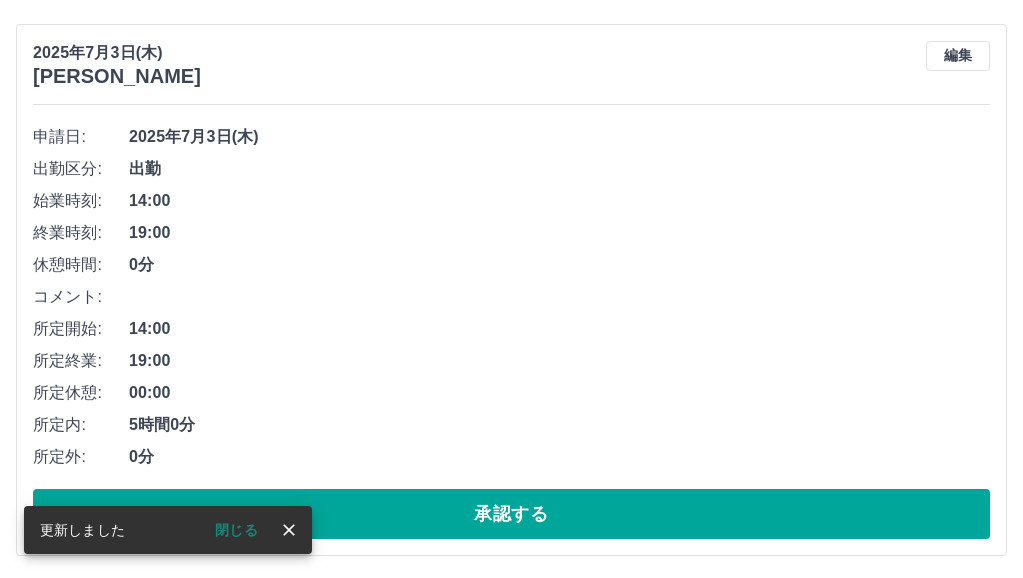 scroll, scrollTop: 216, scrollLeft: 0, axis: vertical 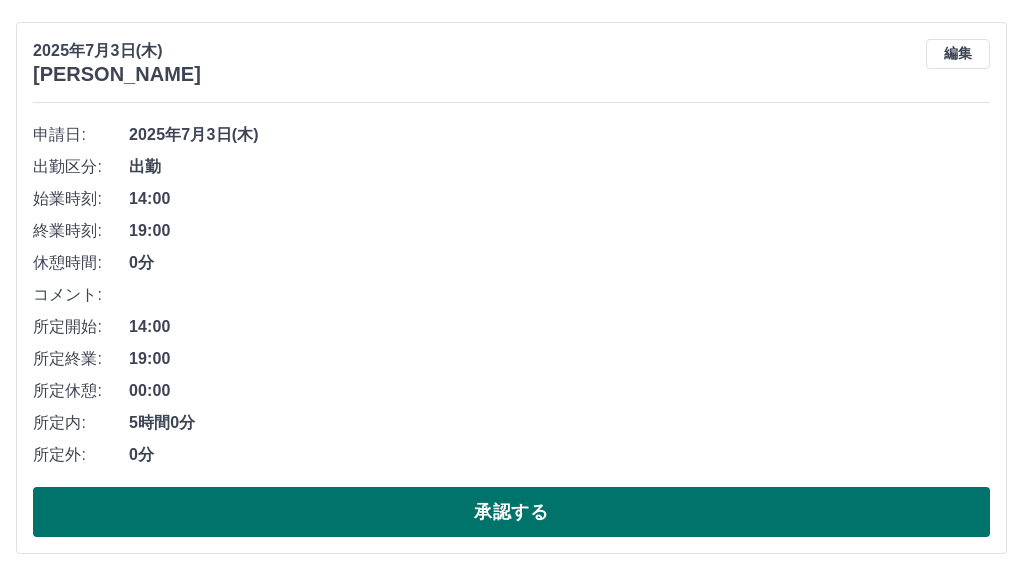 click on "承認する" at bounding box center [511, 512] 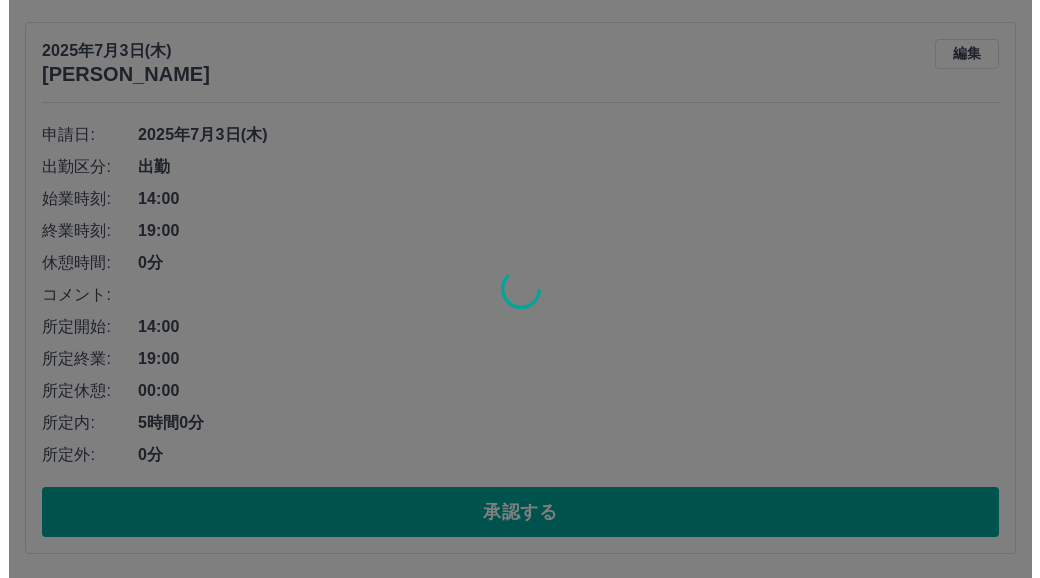 scroll, scrollTop: 0, scrollLeft: 0, axis: both 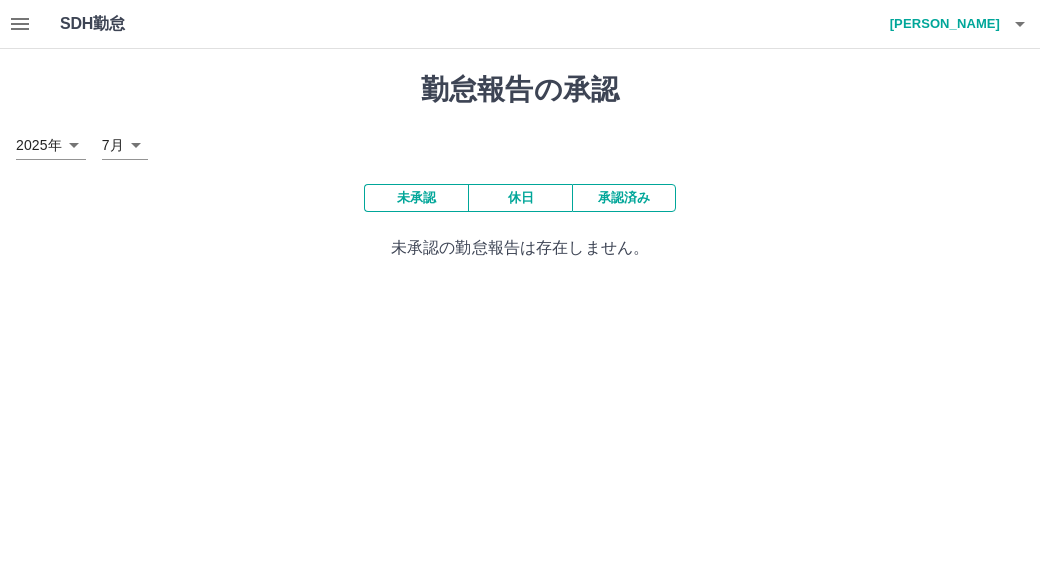click on "SDH勤怠 紺野　利次 勤怠報告の承認 2025年 **** 7月 * 未承認 休日 承認済み 未承認の勤怠報告は存在しません。 SDH勤怠" at bounding box center (520, 142) 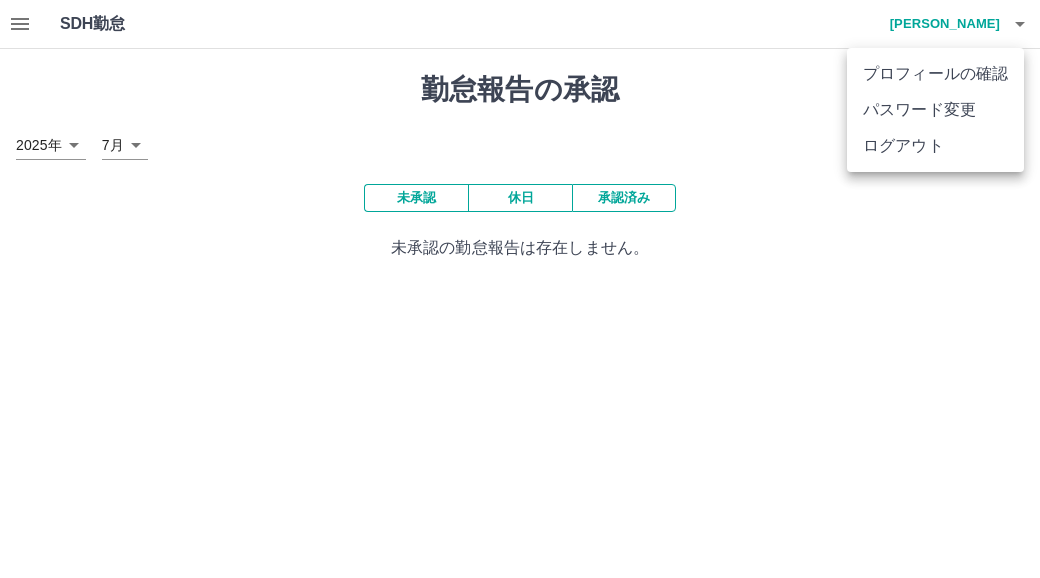 click on "ログアウト" at bounding box center [935, 146] 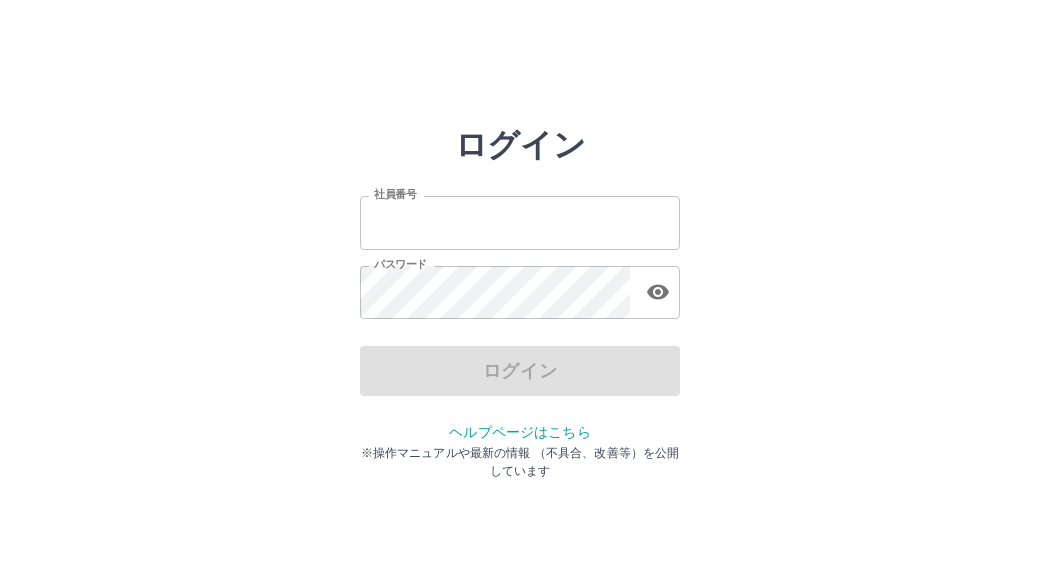 scroll, scrollTop: 0, scrollLeft: 0, axis: both 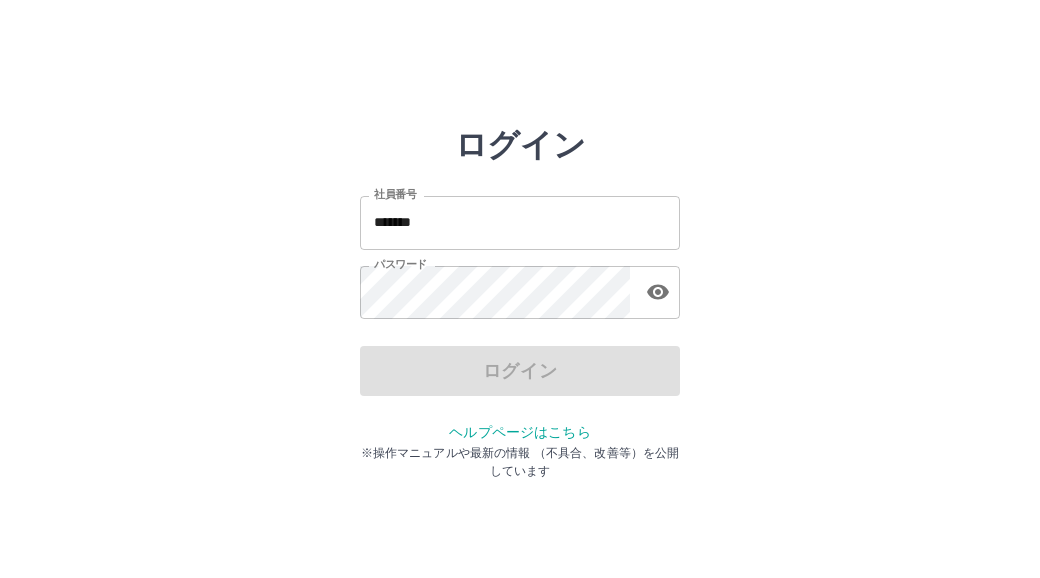 click on "ログイン" at bounding box center (520, 371) 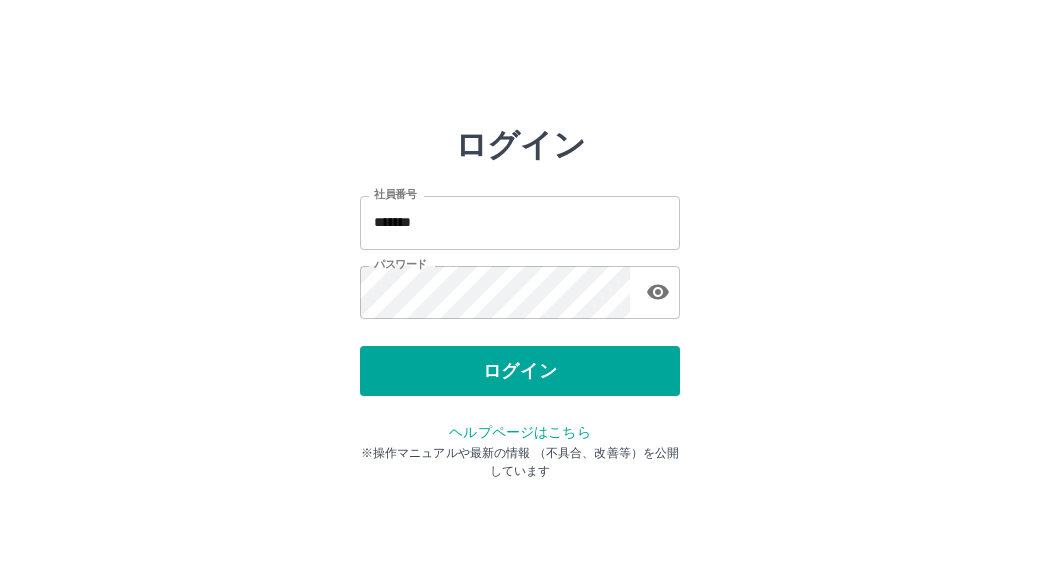 click on "ログイン" at bounding box center (520, 371) 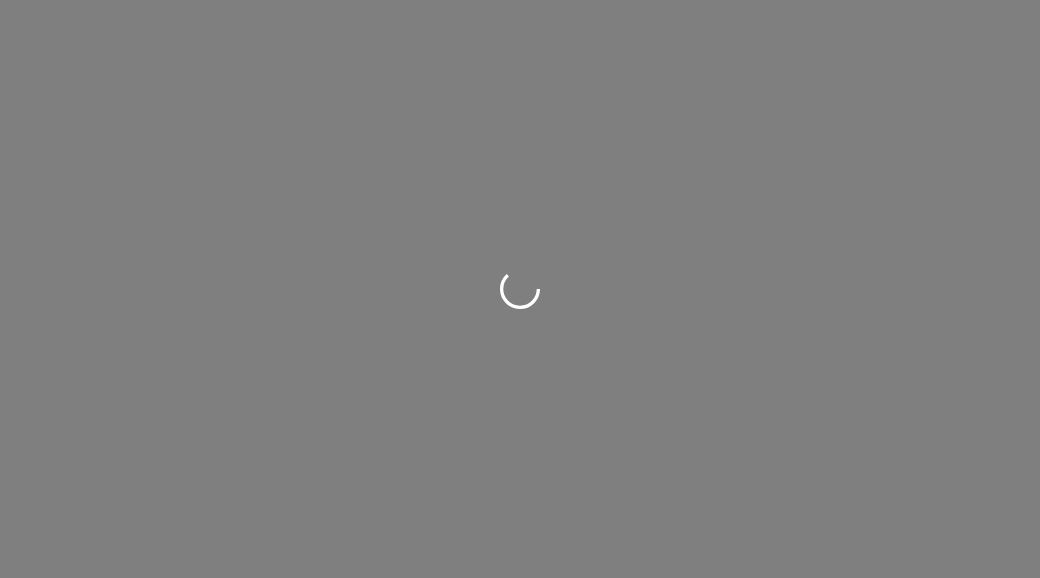 scroll, scrollTop: 0, scrollLeft: 0, axis: both 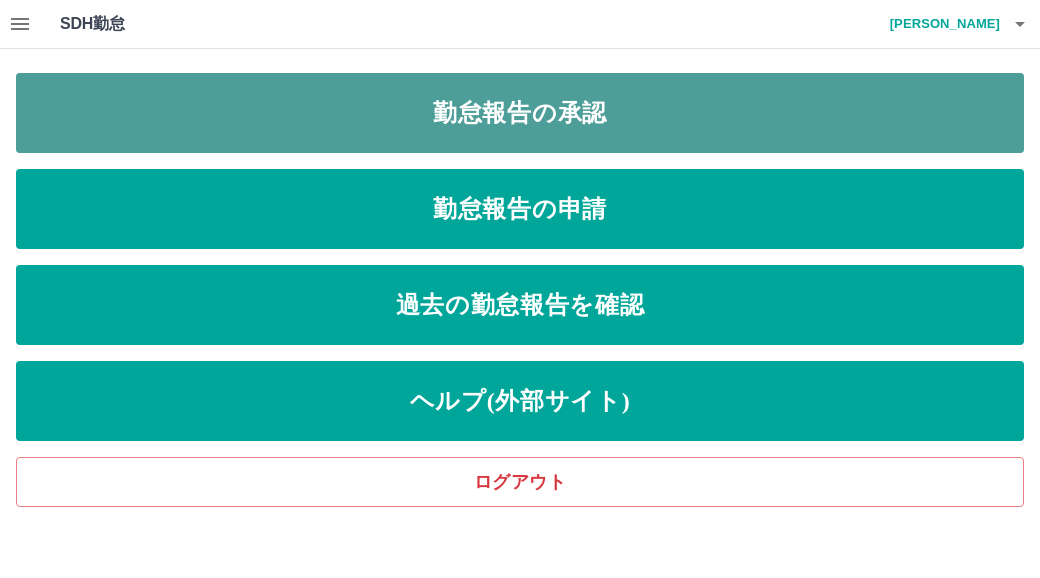 click on "勤怠報告の承認" at bounding box center (520, 113) 